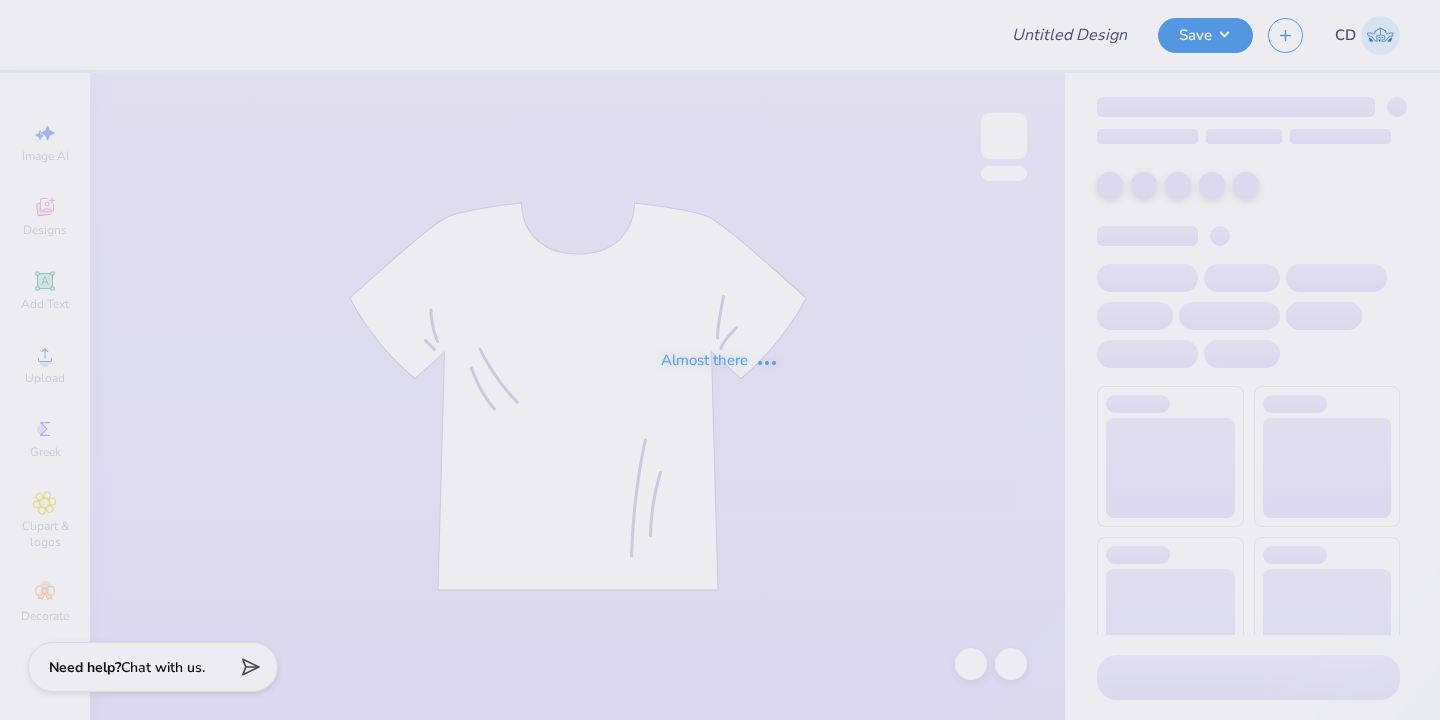 scroll, scrollTop: 0, scrollLeft: 0, axis: both 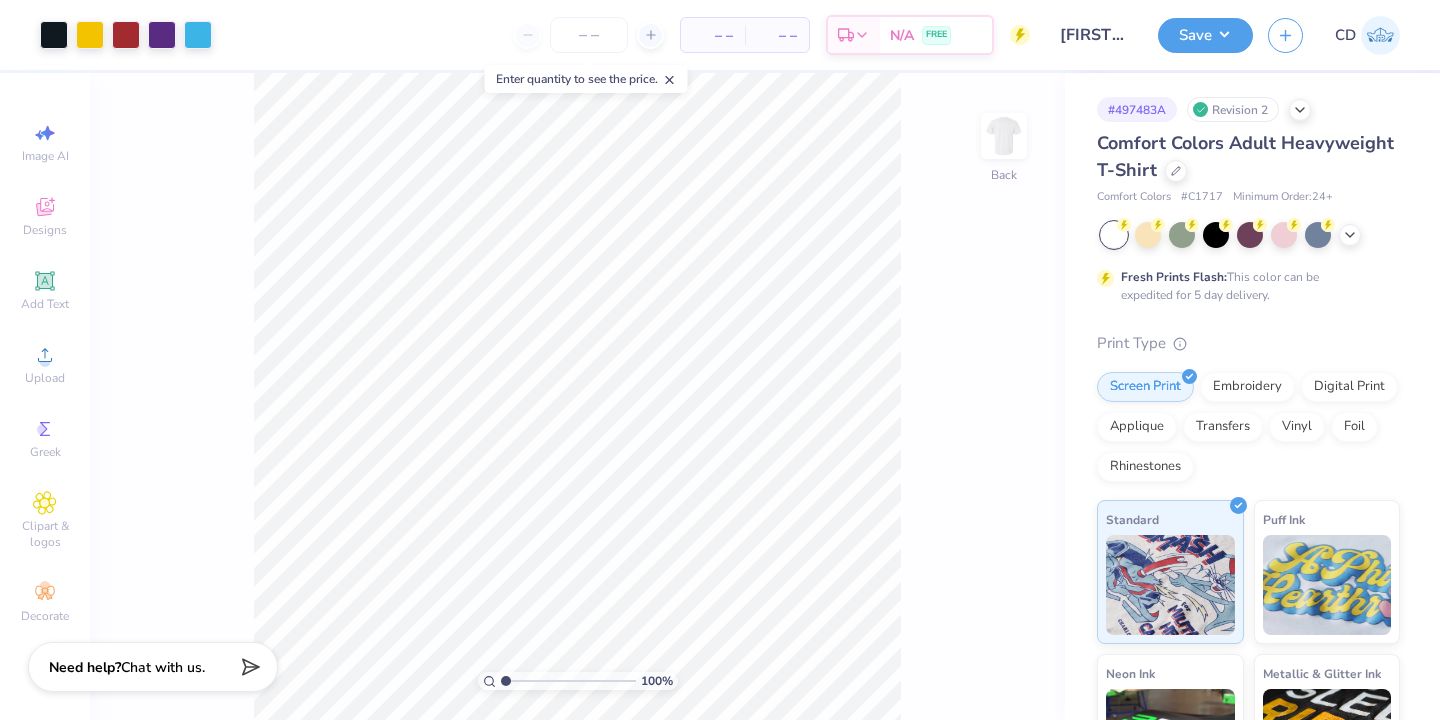 click 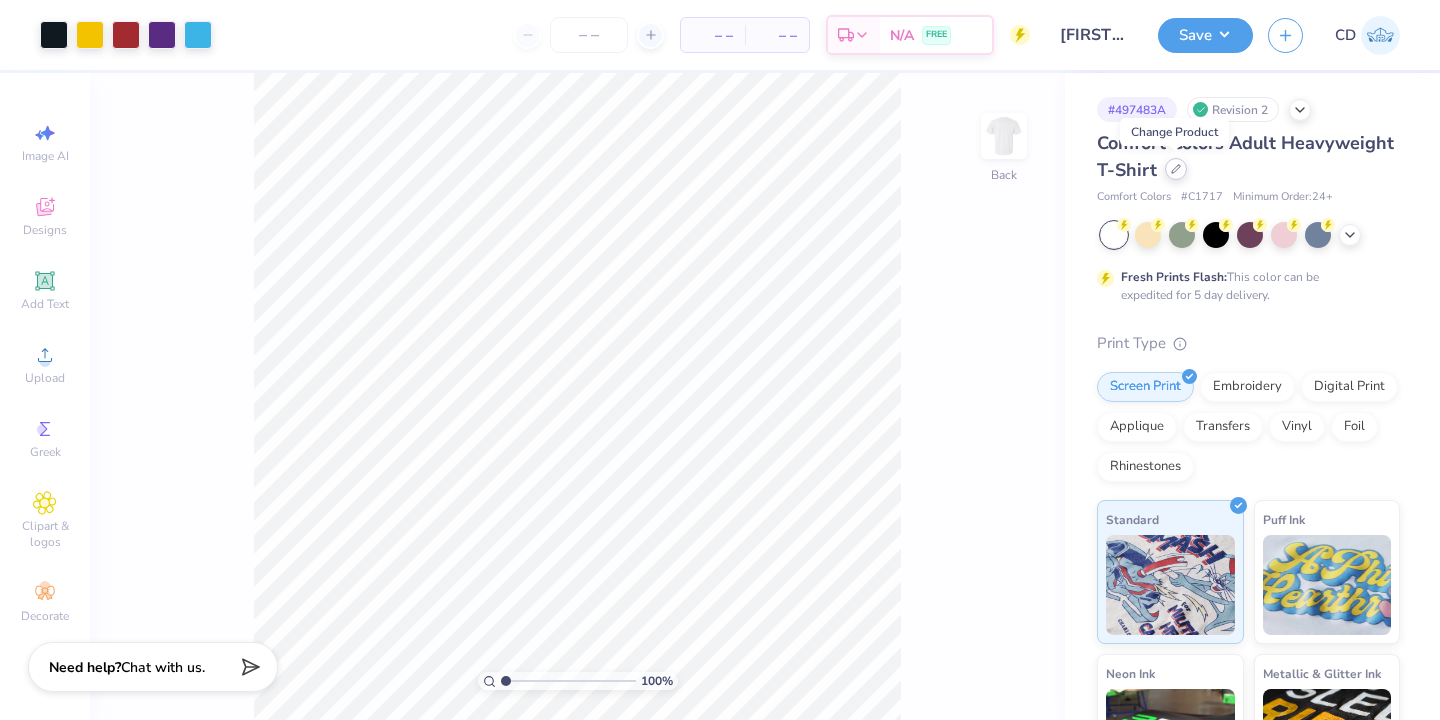 click 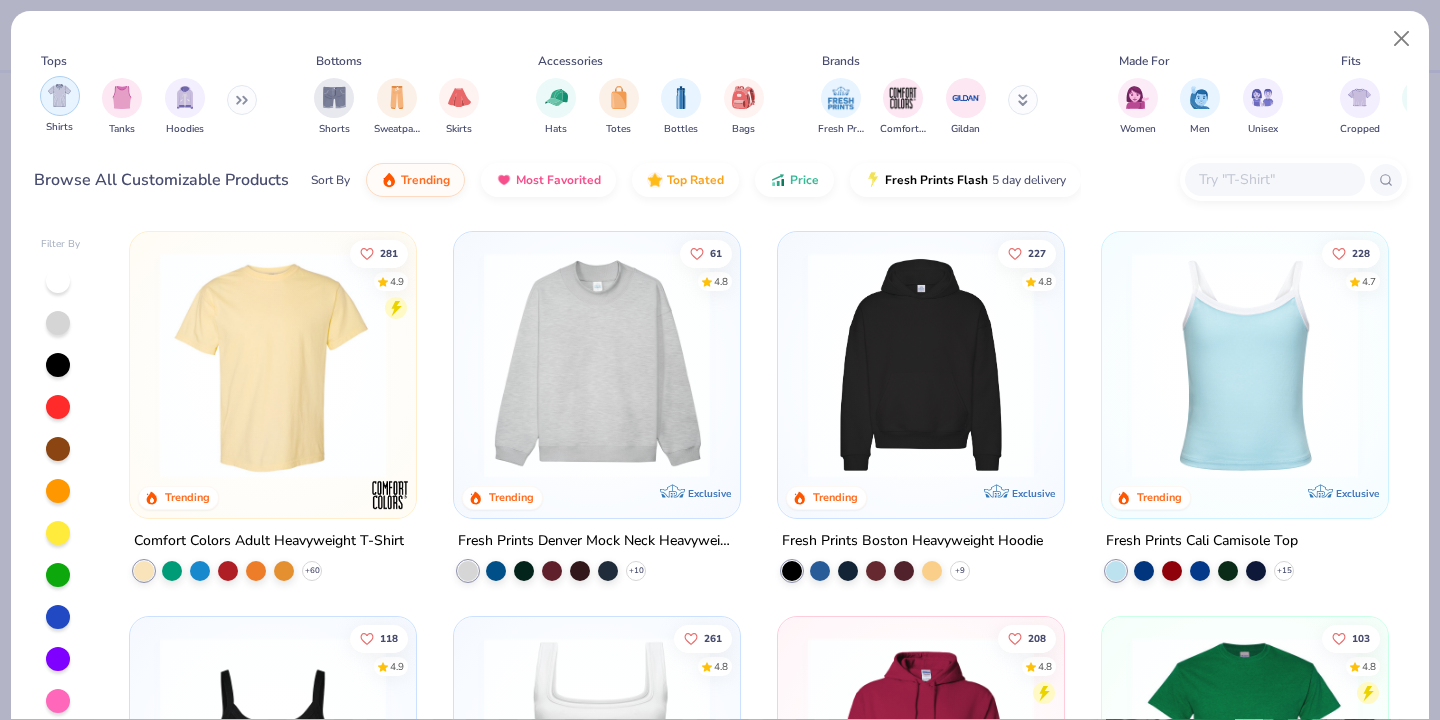 click at bounding box center [59, 95] 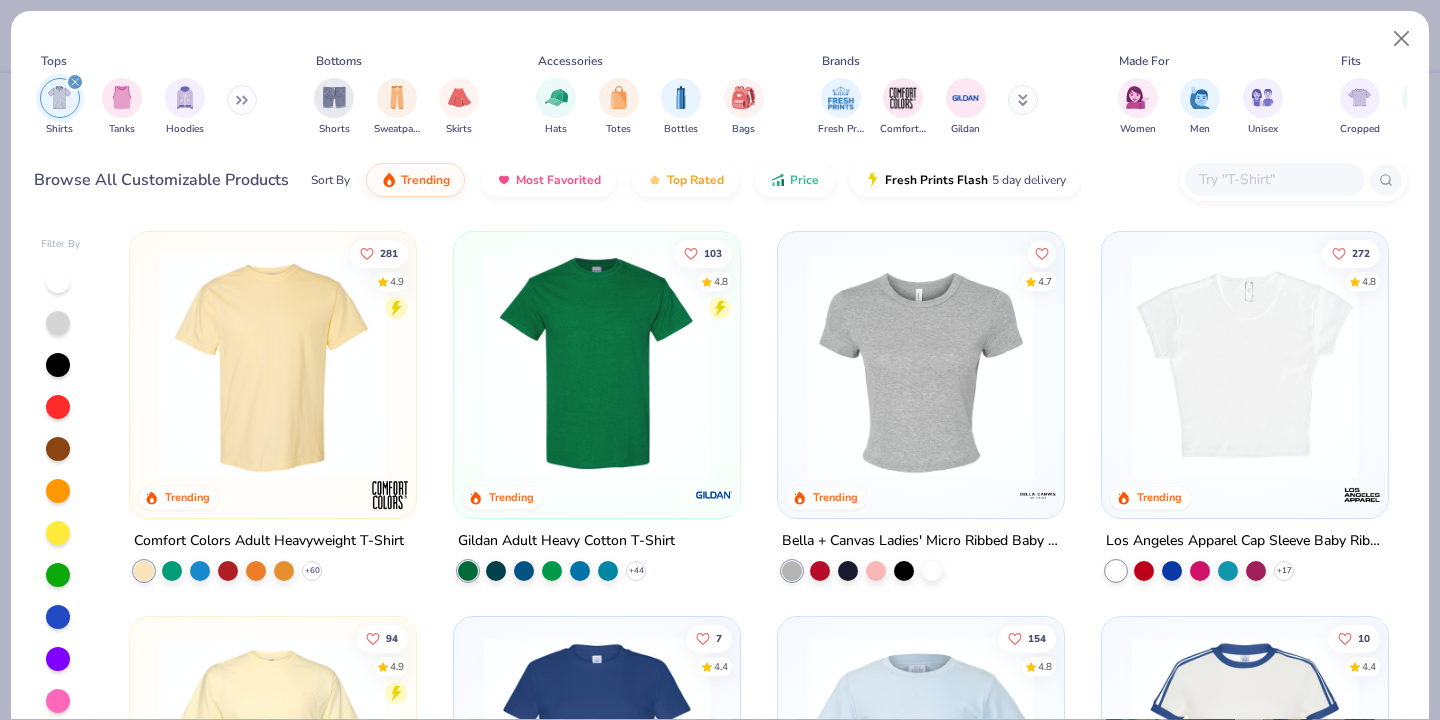 click at bounding box center (597, 365) 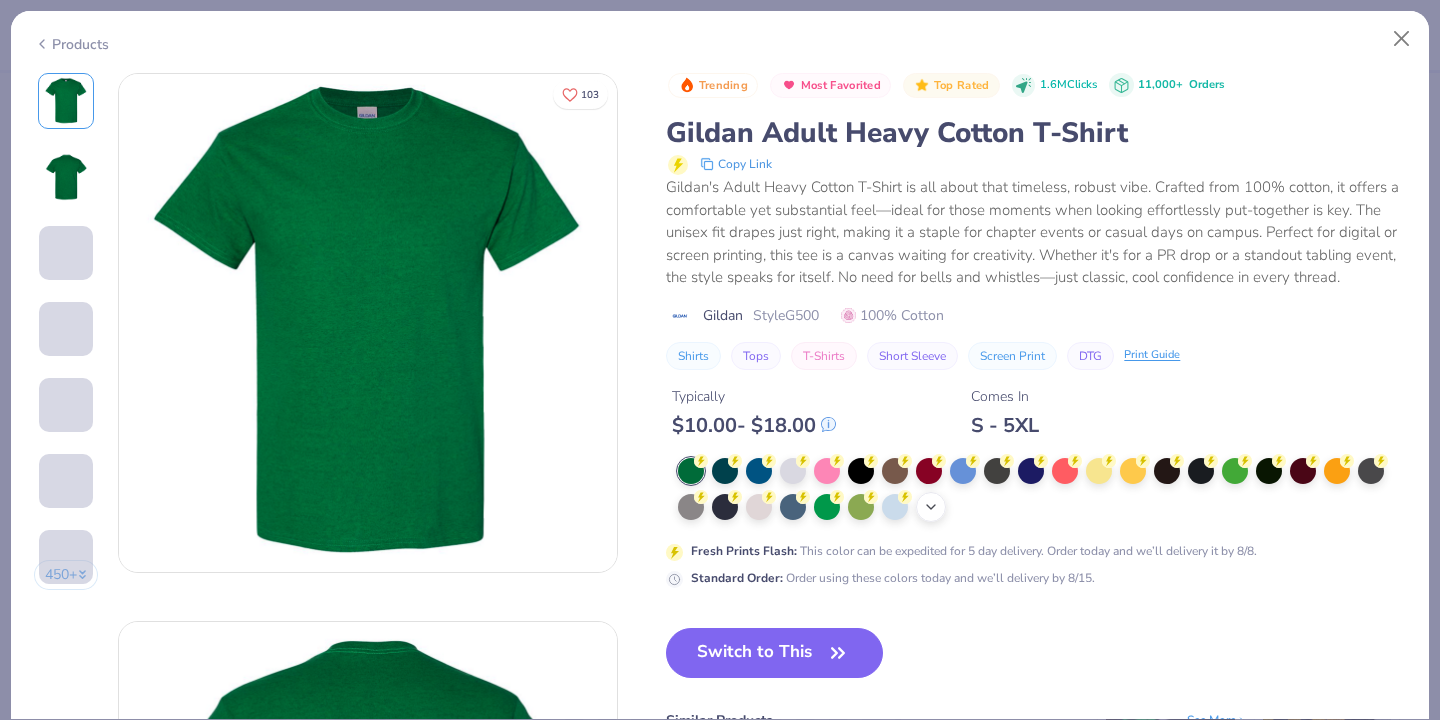 click 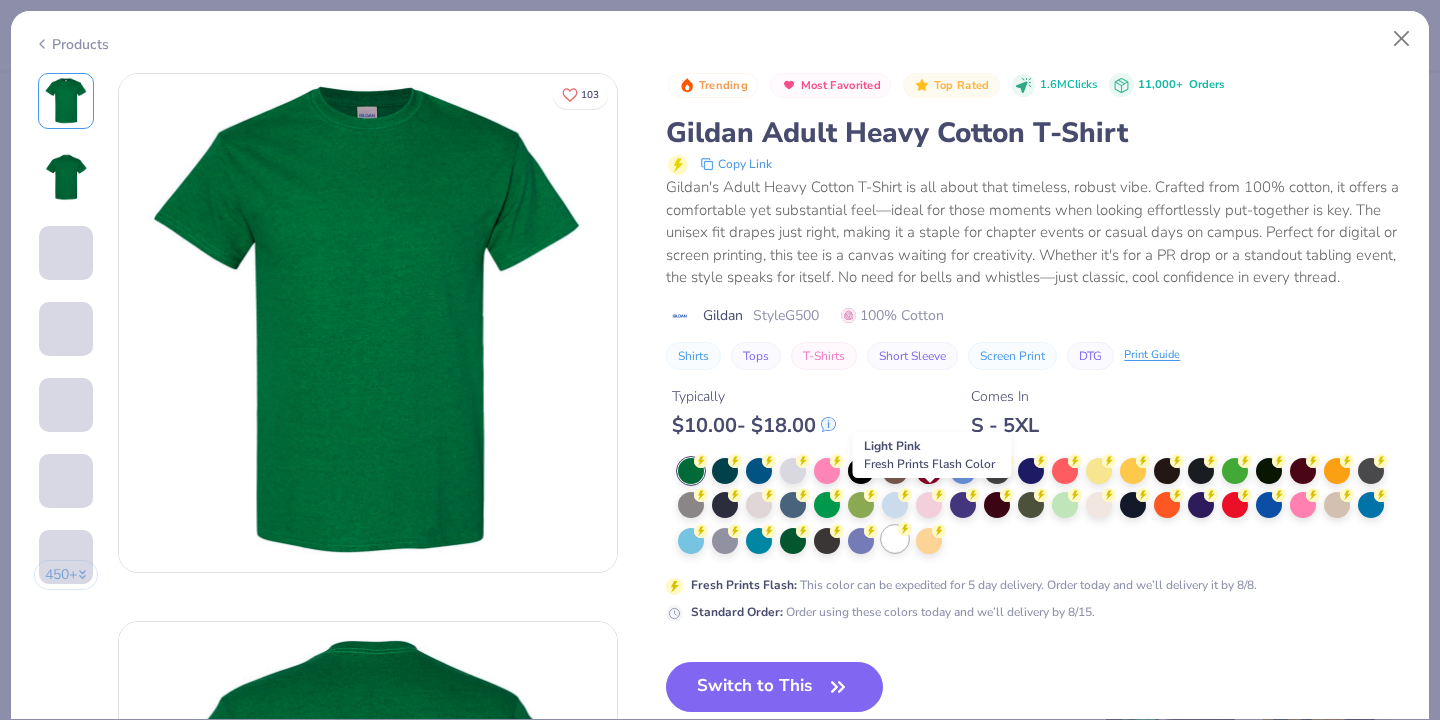 click at bounding box center [895, 539] 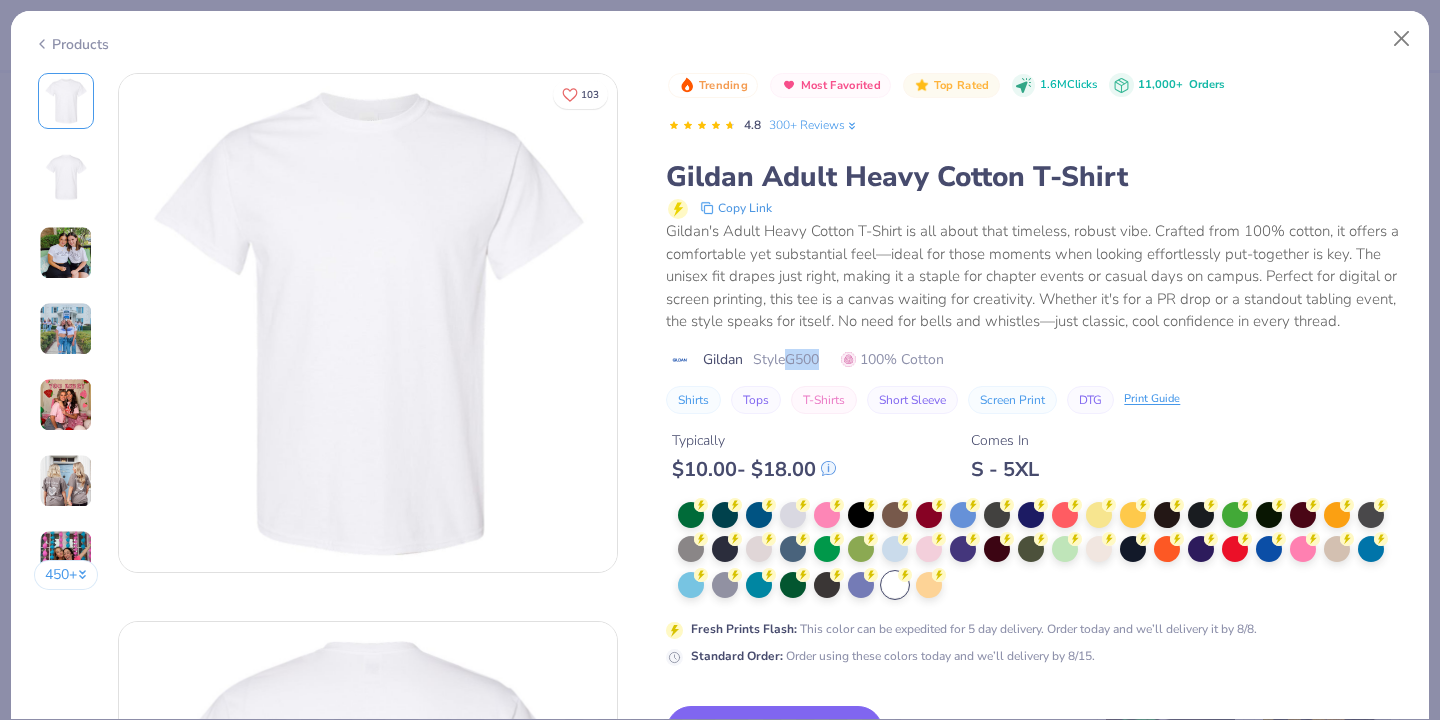 drag, startPoint x: 791, startPoint y: 359, endPoint x: 827, endPoint y: 363, distance: 36.221542 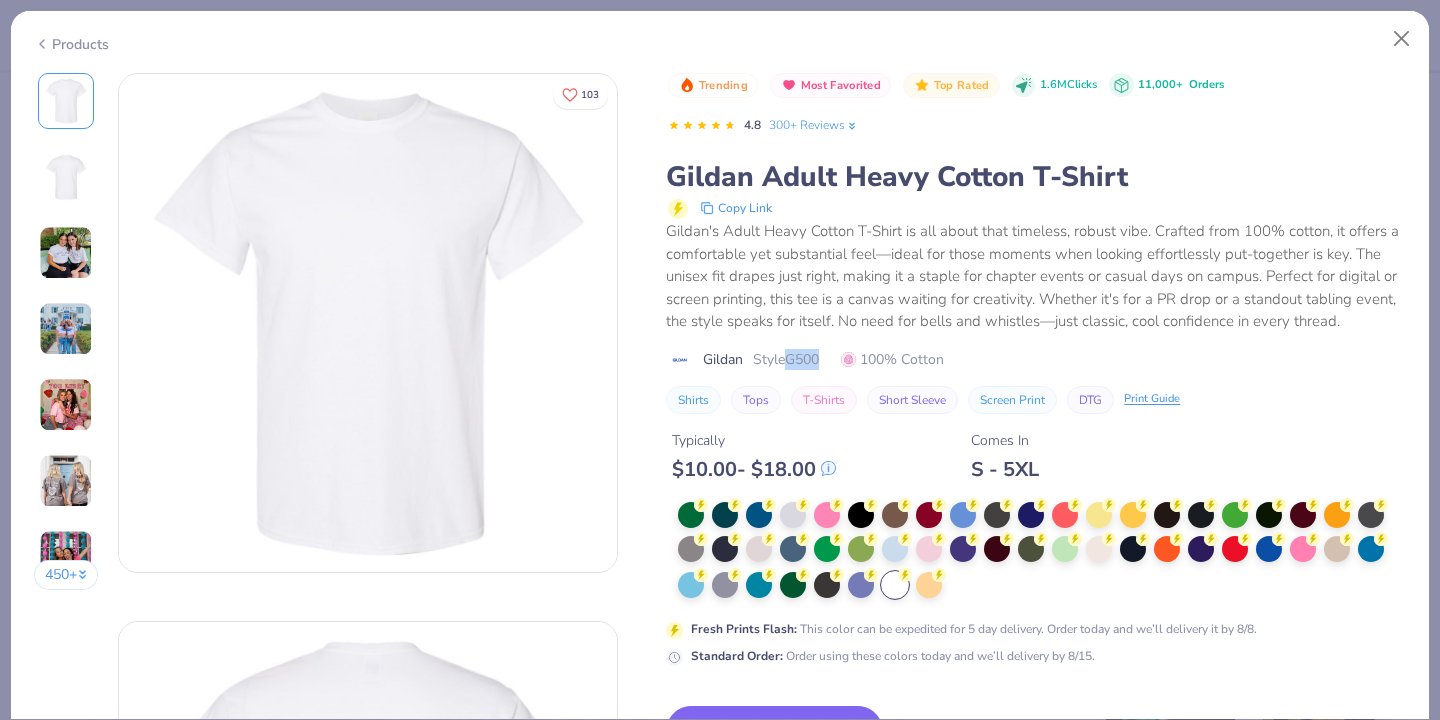 click on "Gildan Style  G500   100% Cotton" at bounding box center (1036, 359) 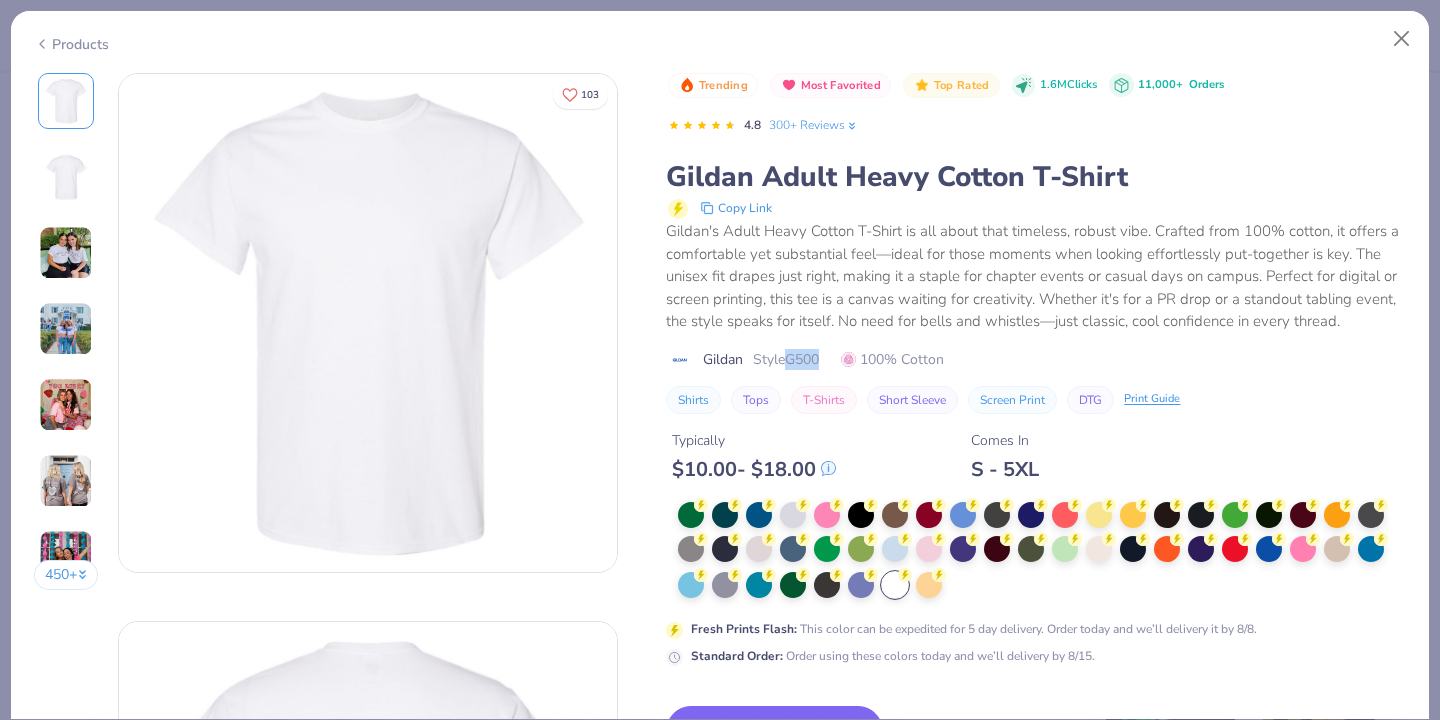 copy on "G500" 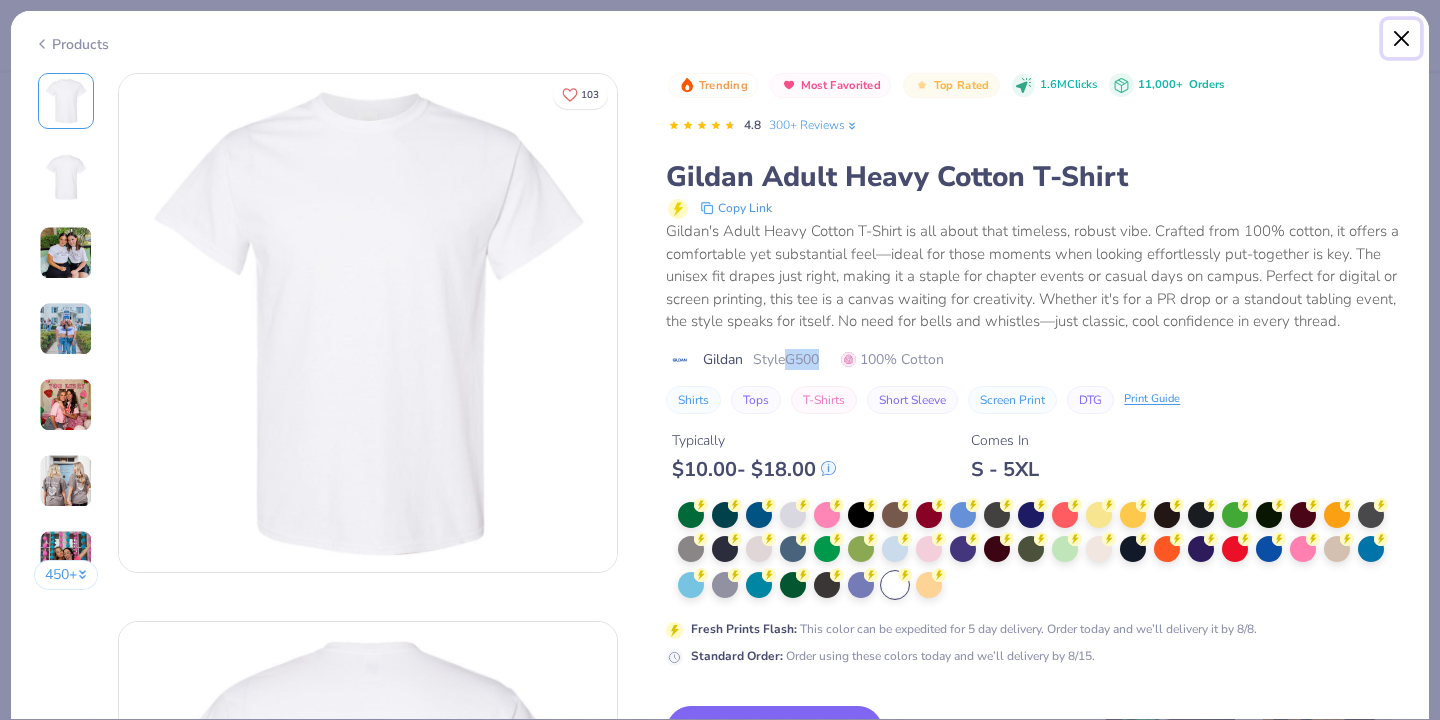 click at bounding box center (1402, 39) 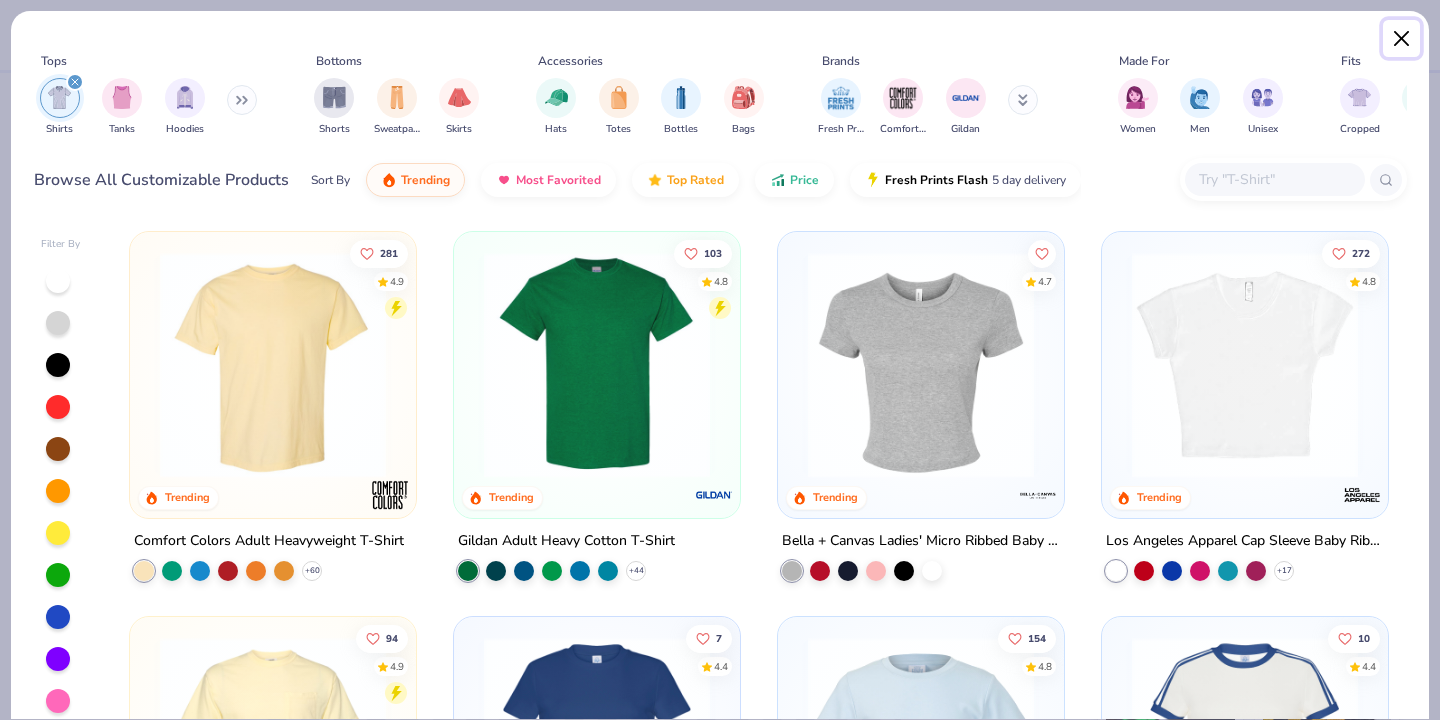 click at bounding box center (1402, 39) 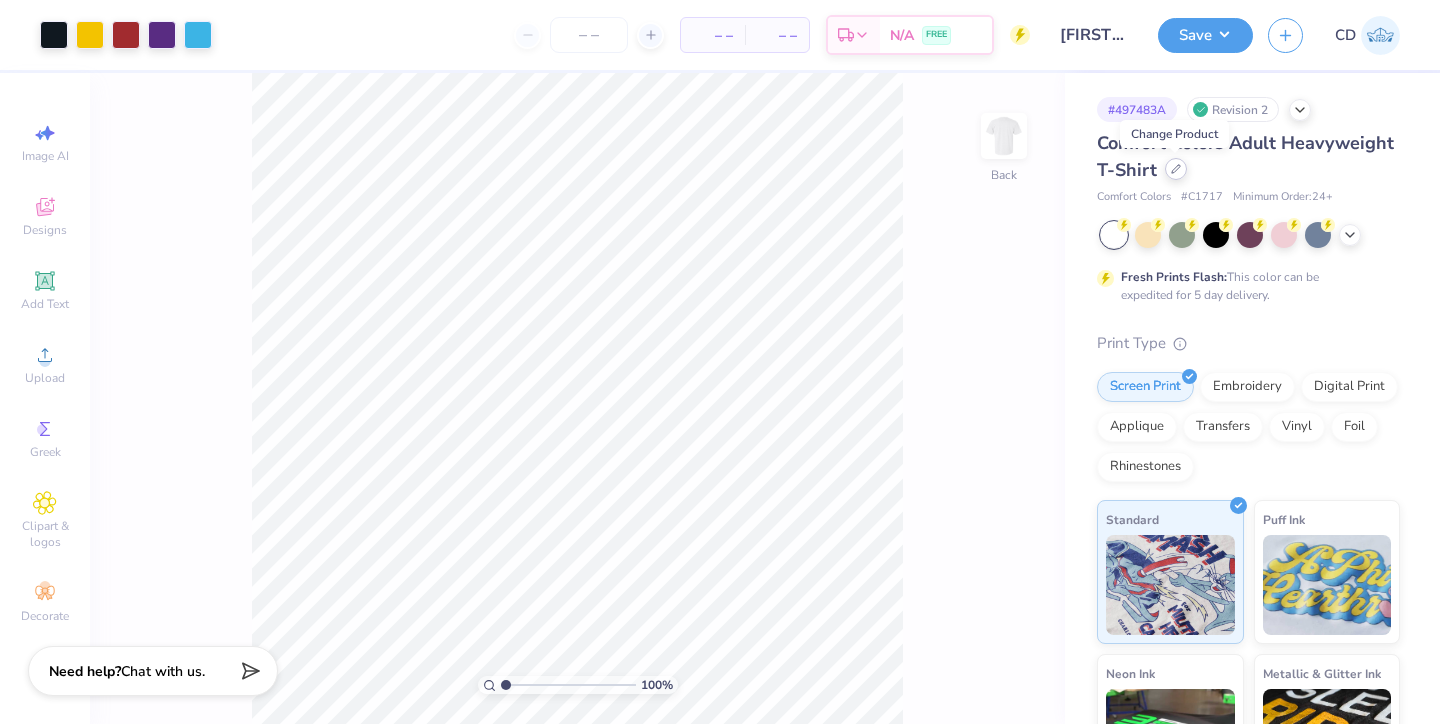 click at bounding box center (1176, 169) 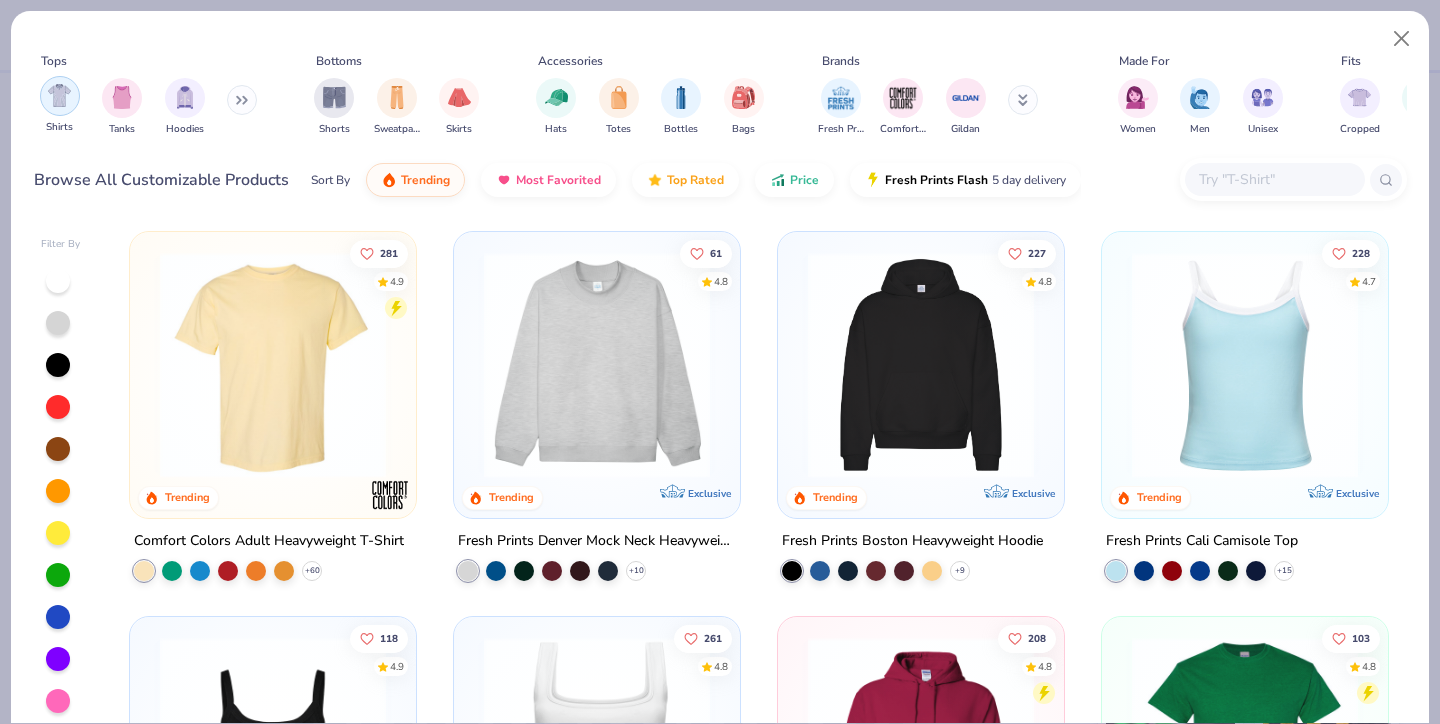 click at bounding box center (59, 95) 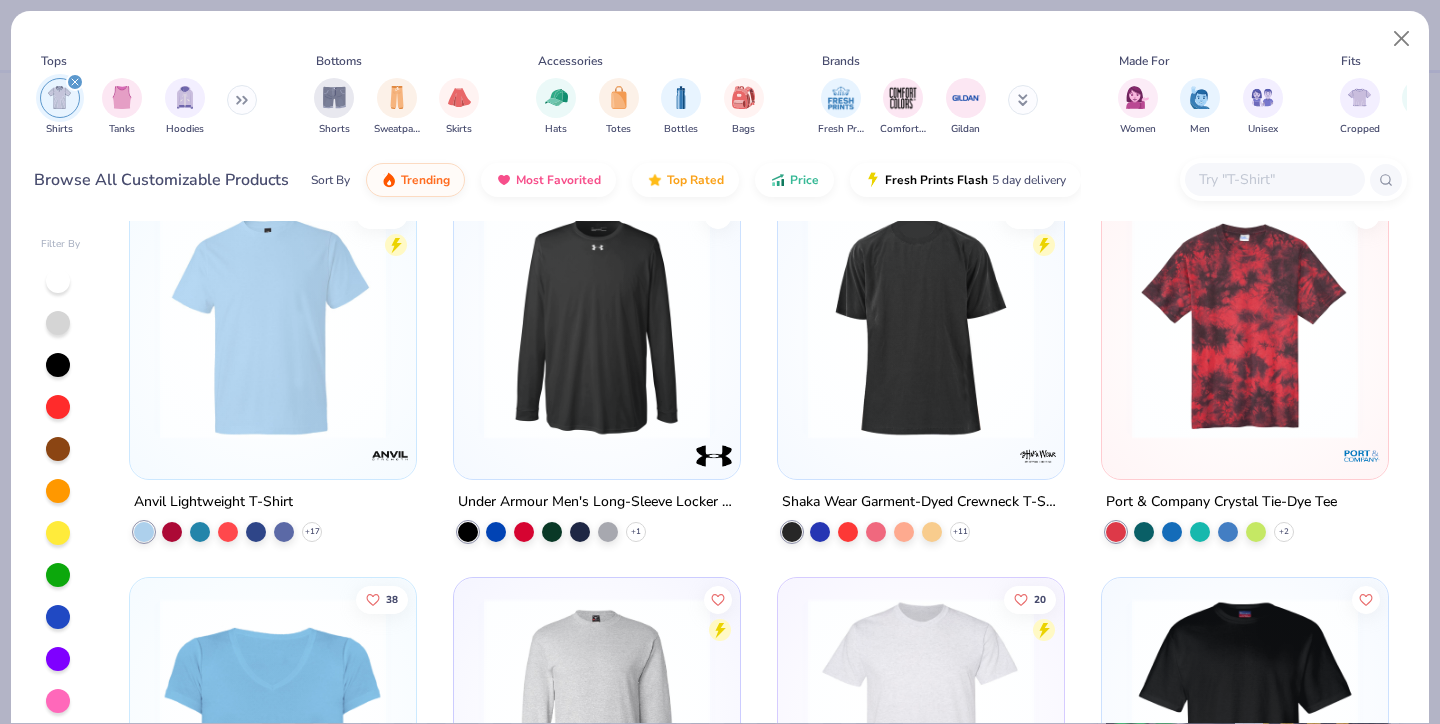 scroll, scrollTop: 4600, scrollLeft: 0, axis: vertical 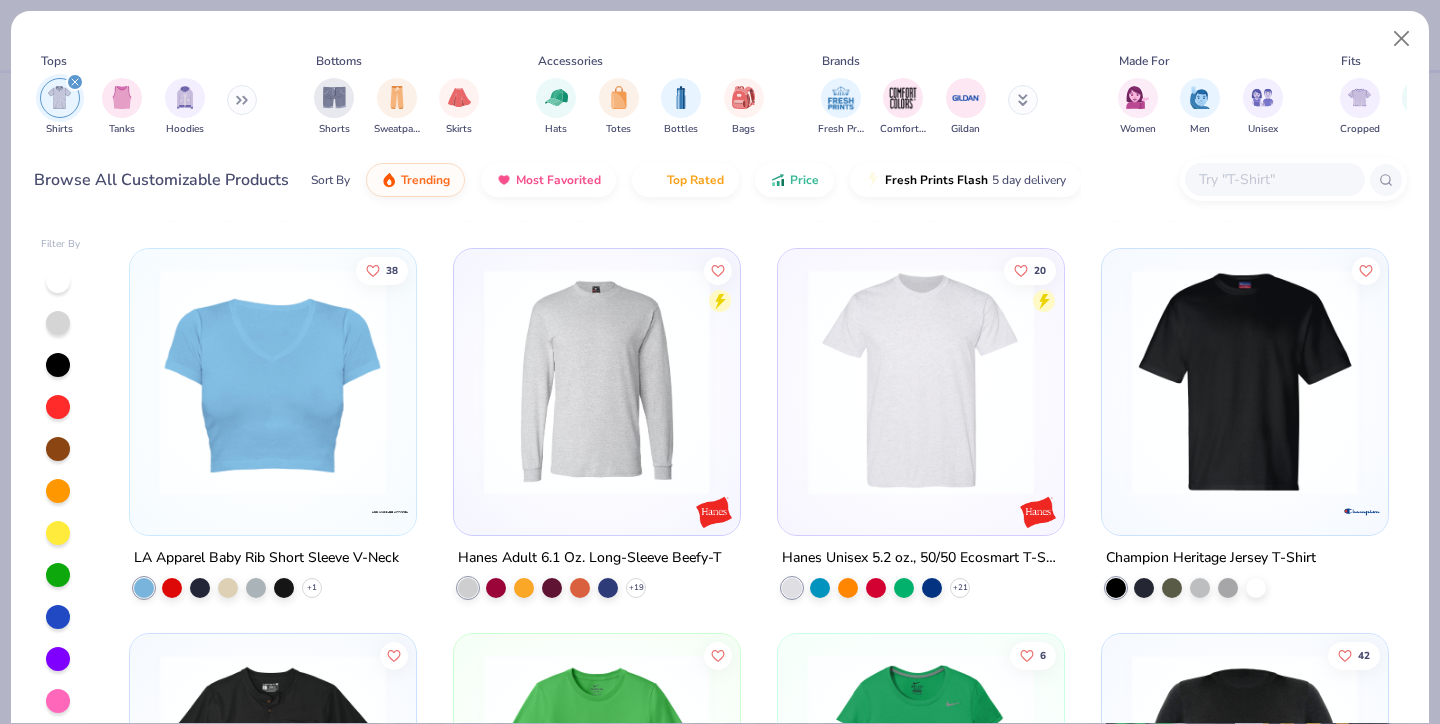 click at bounding box center [921, 382] 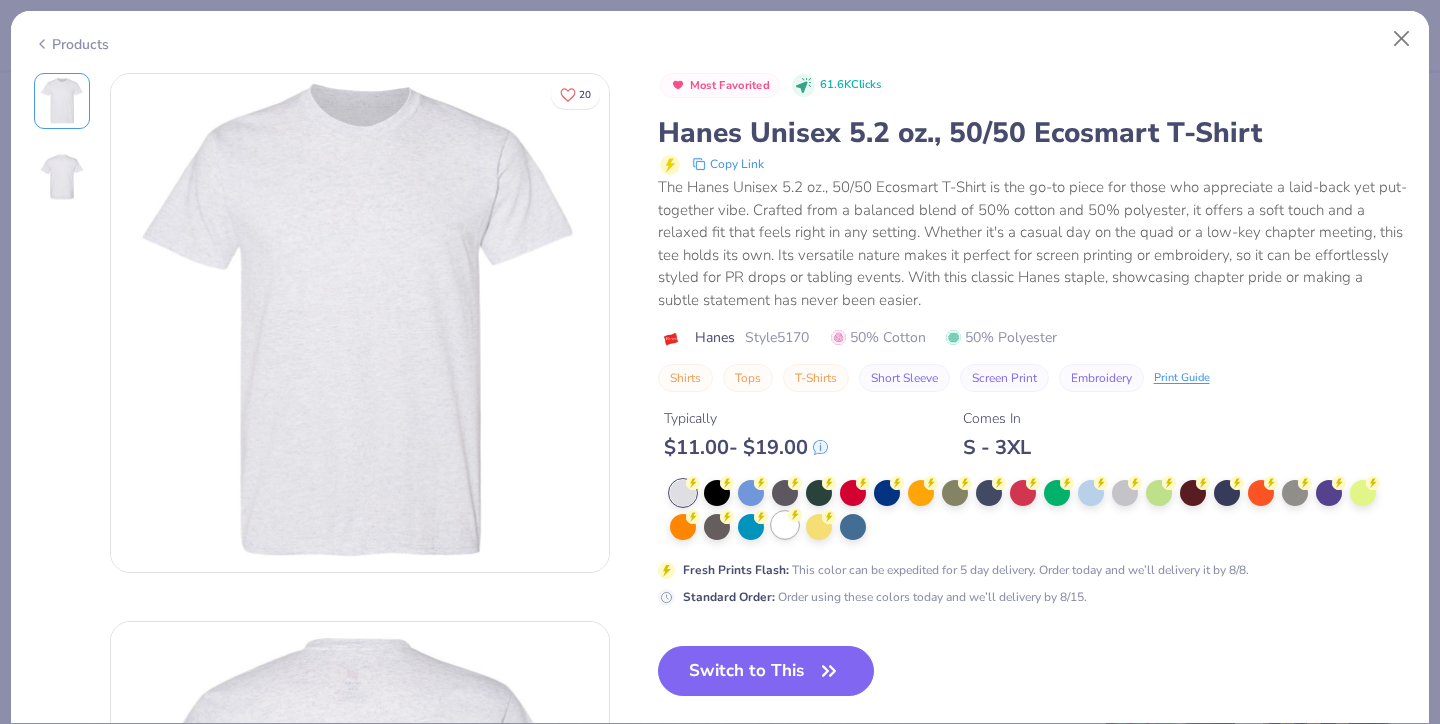click at bounding box center (785, 525) 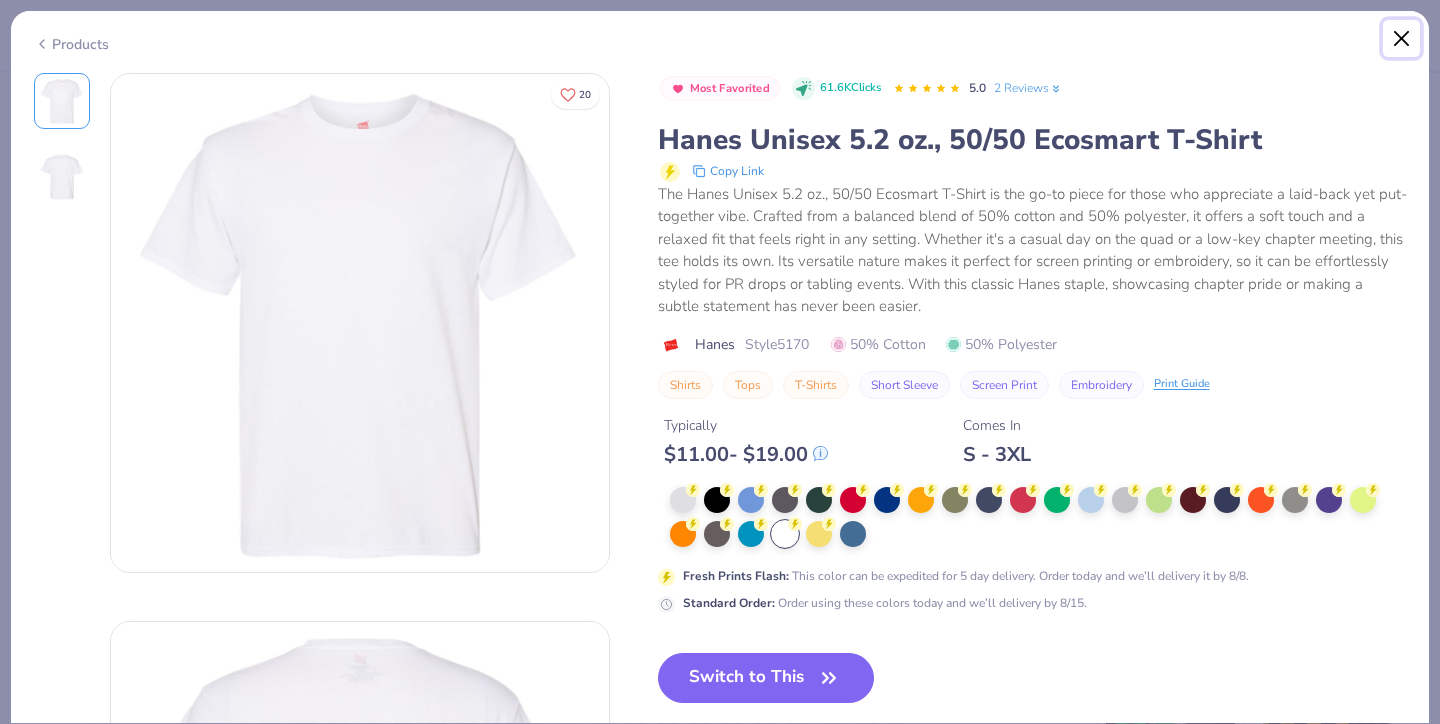 click at bounding box center [1402, 39] 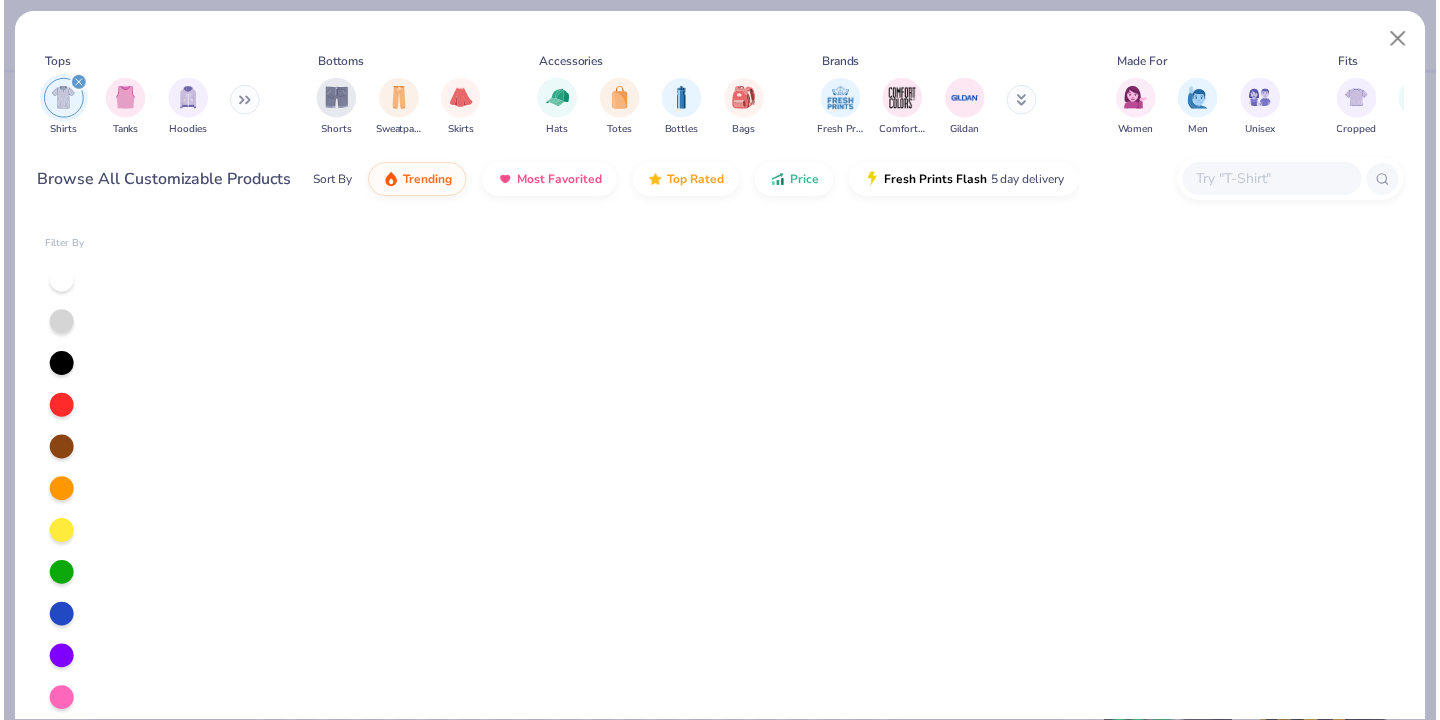 scroll, scrollTop: 0, scrollLeft: 0, axis: both 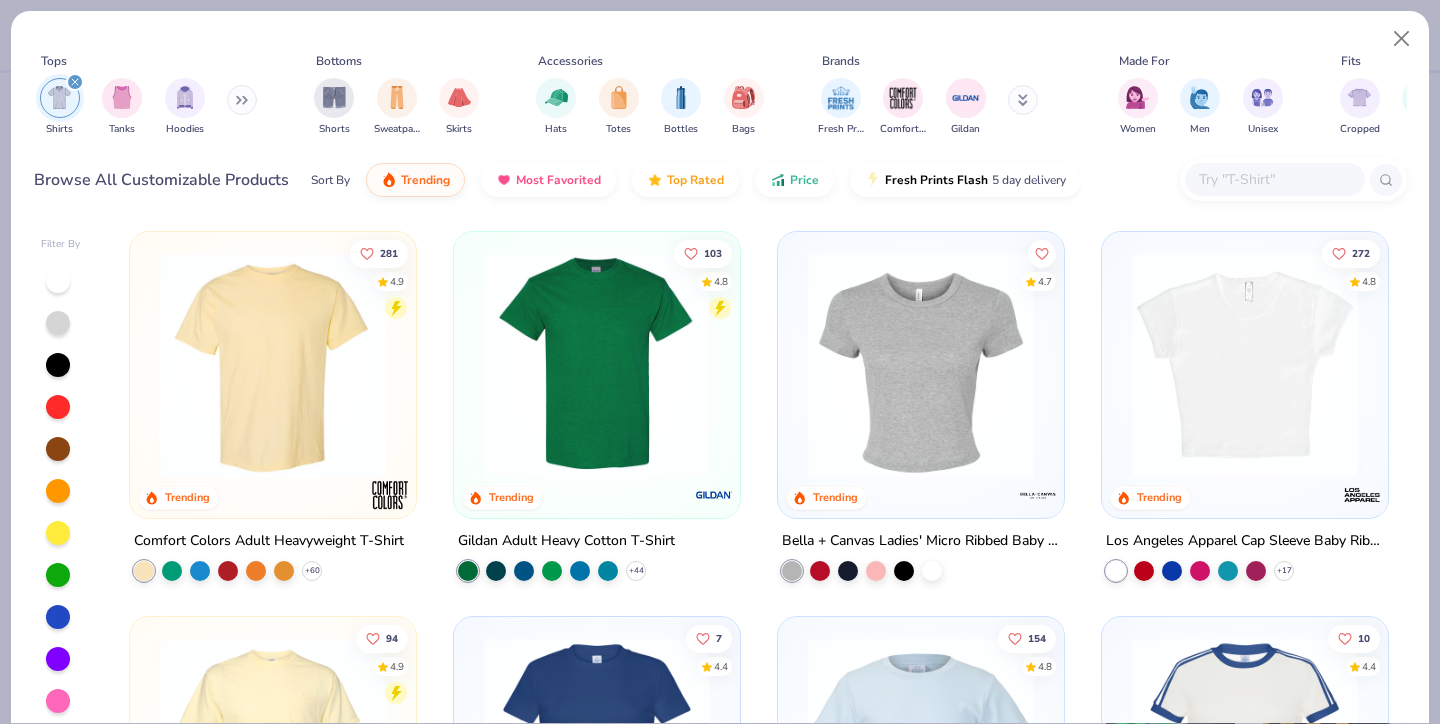 click at bounding box center (350, 365) 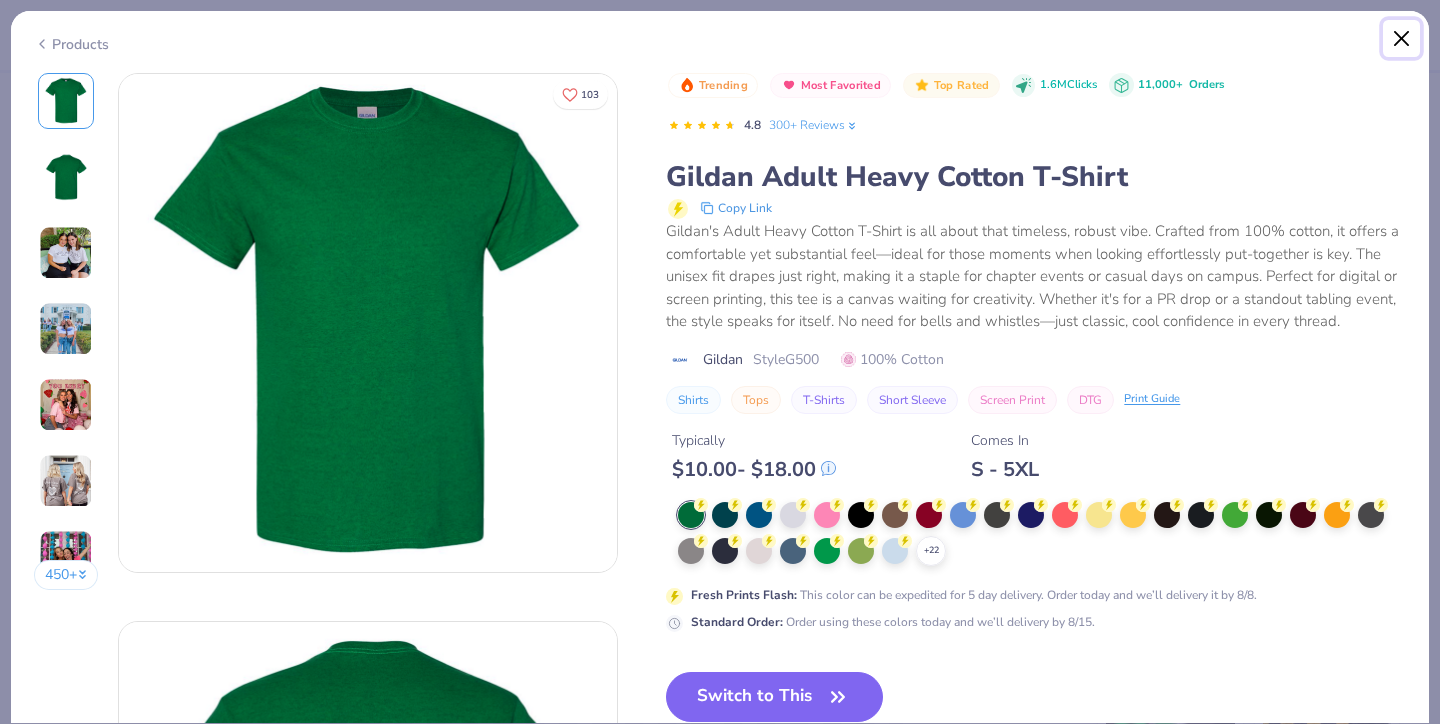 click at bounding box center [1402, 39] 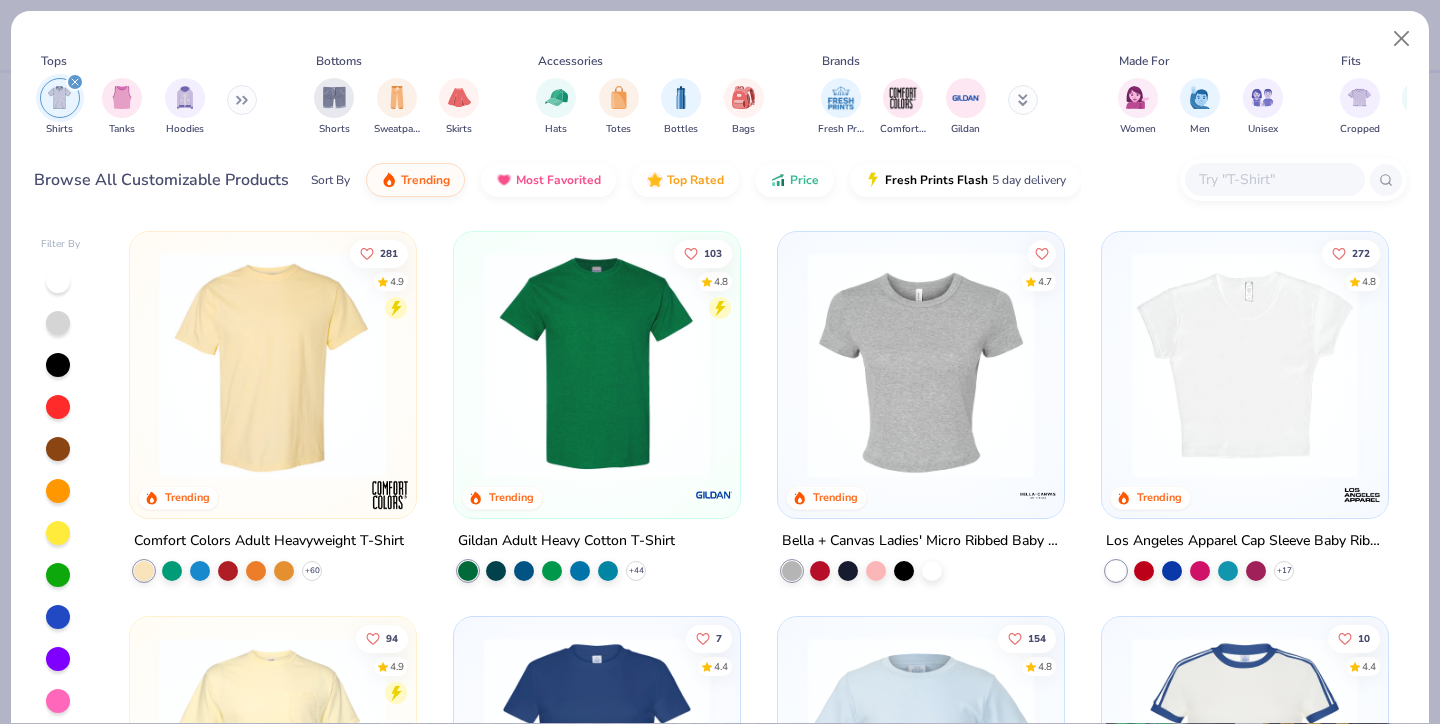 click at bounding box center [597, 365] 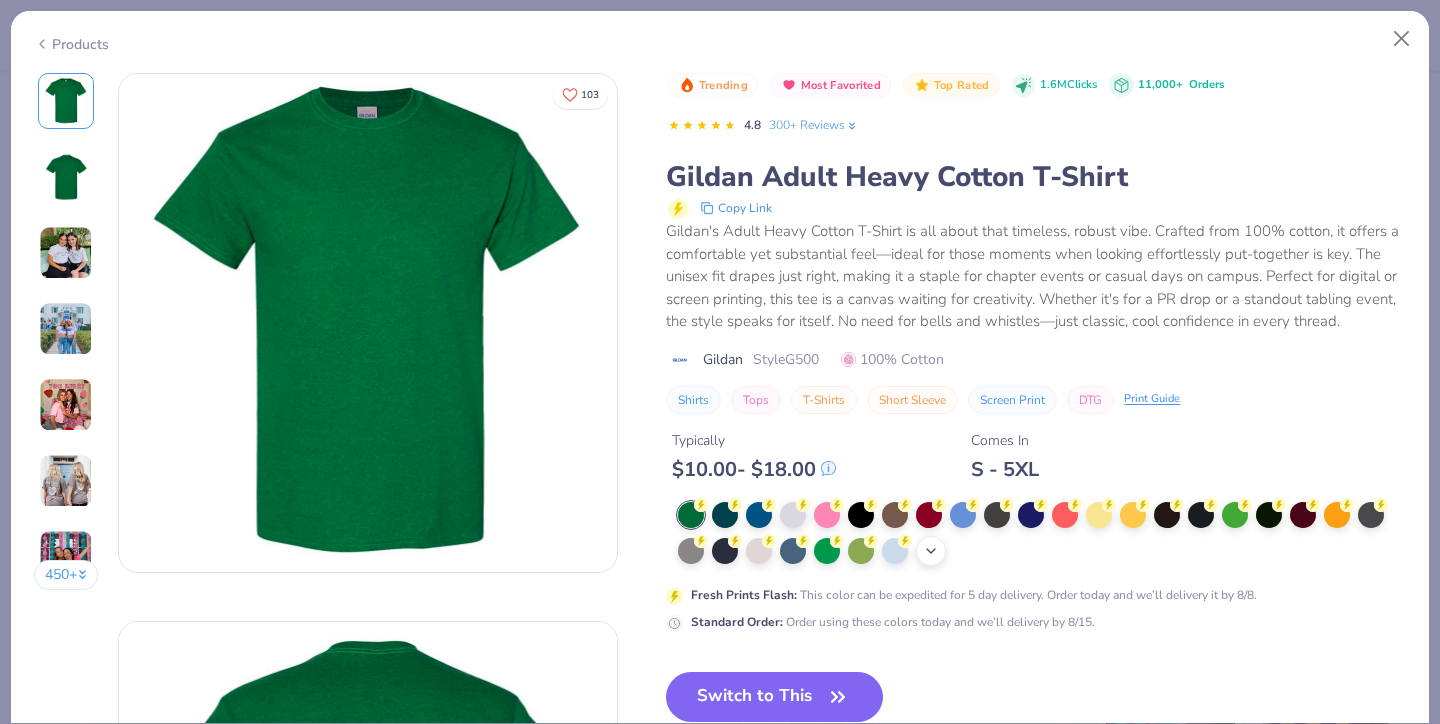 click 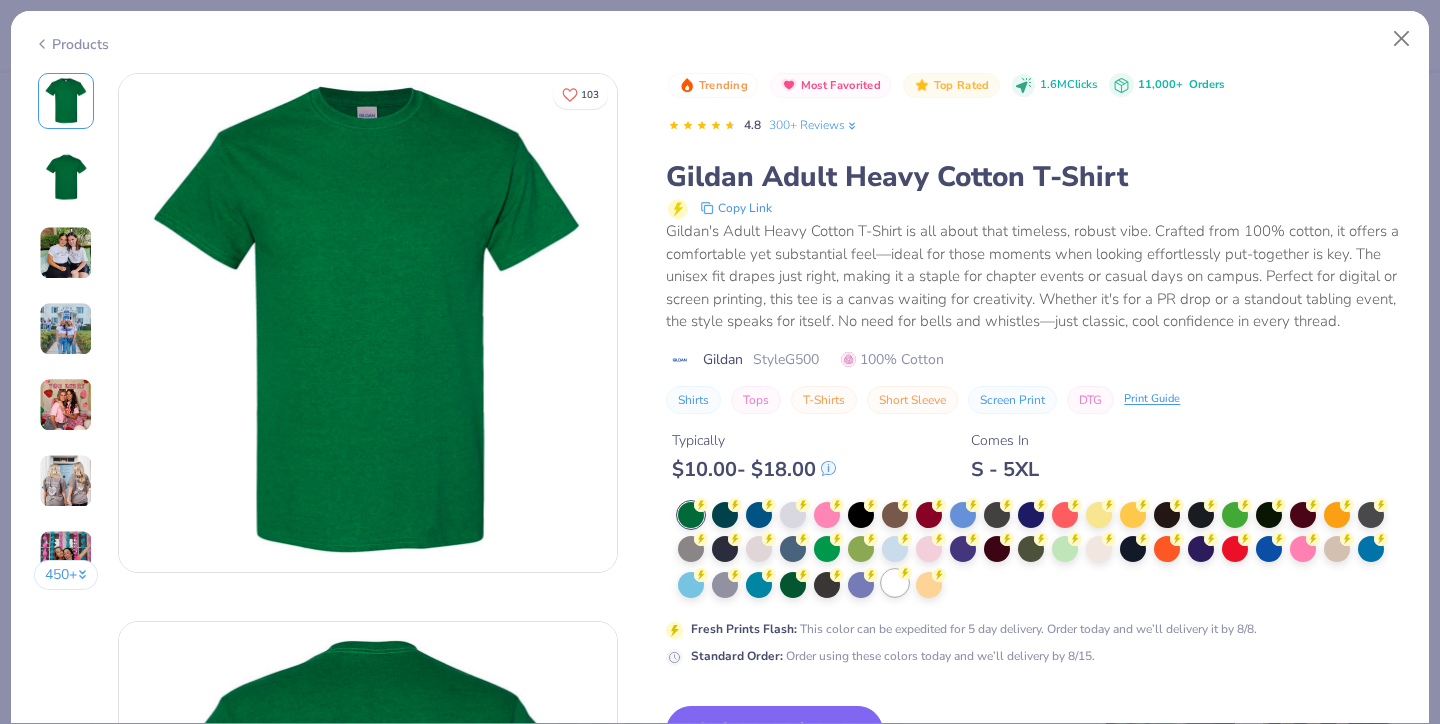 click at bounding box center (895, 583) 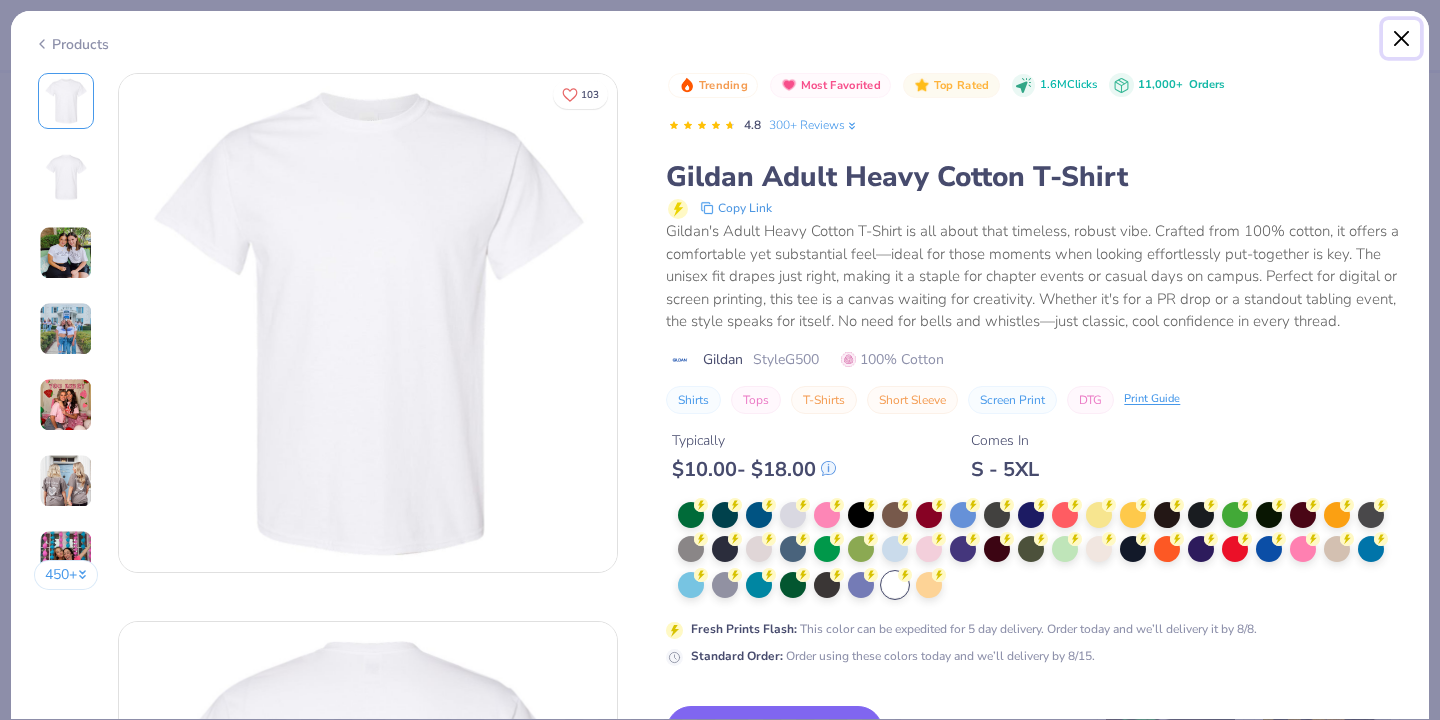 click at bounding box center [1402, 39] 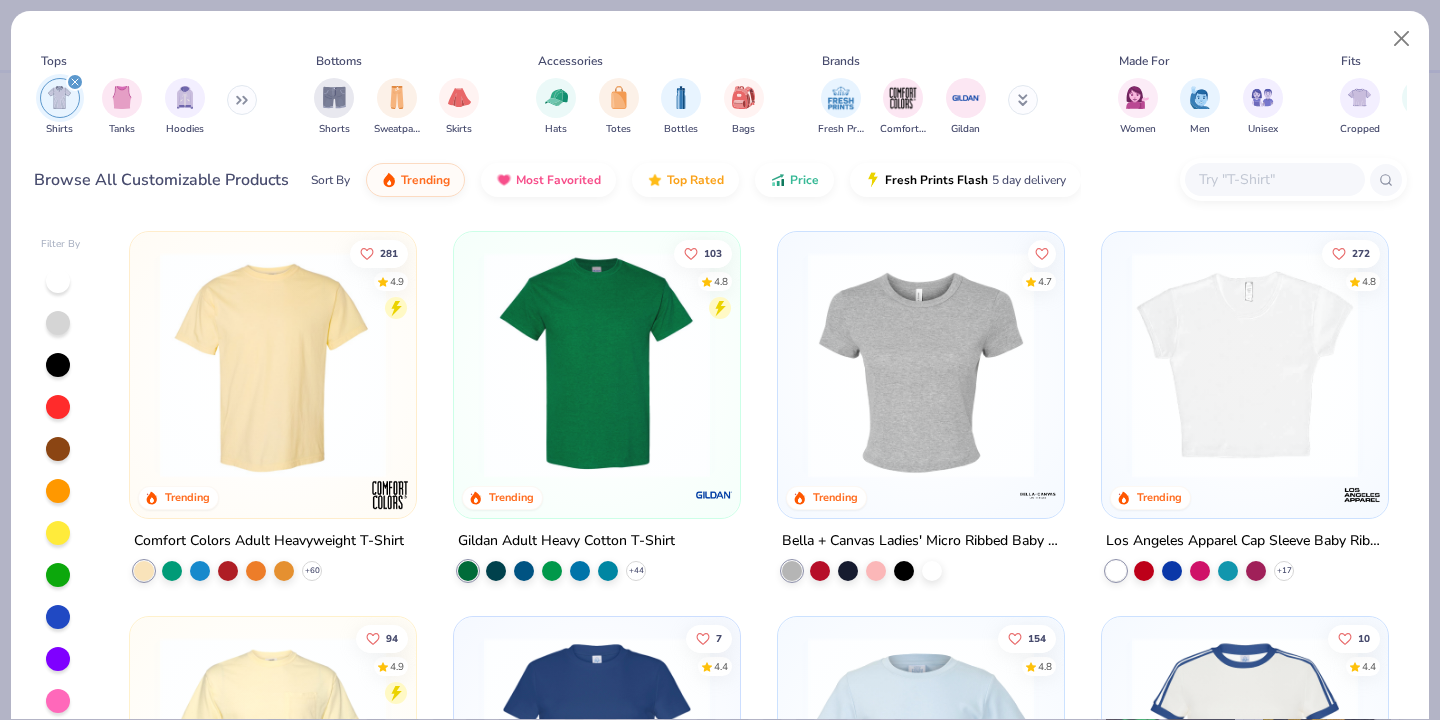 click at bounding box center [597, 365] 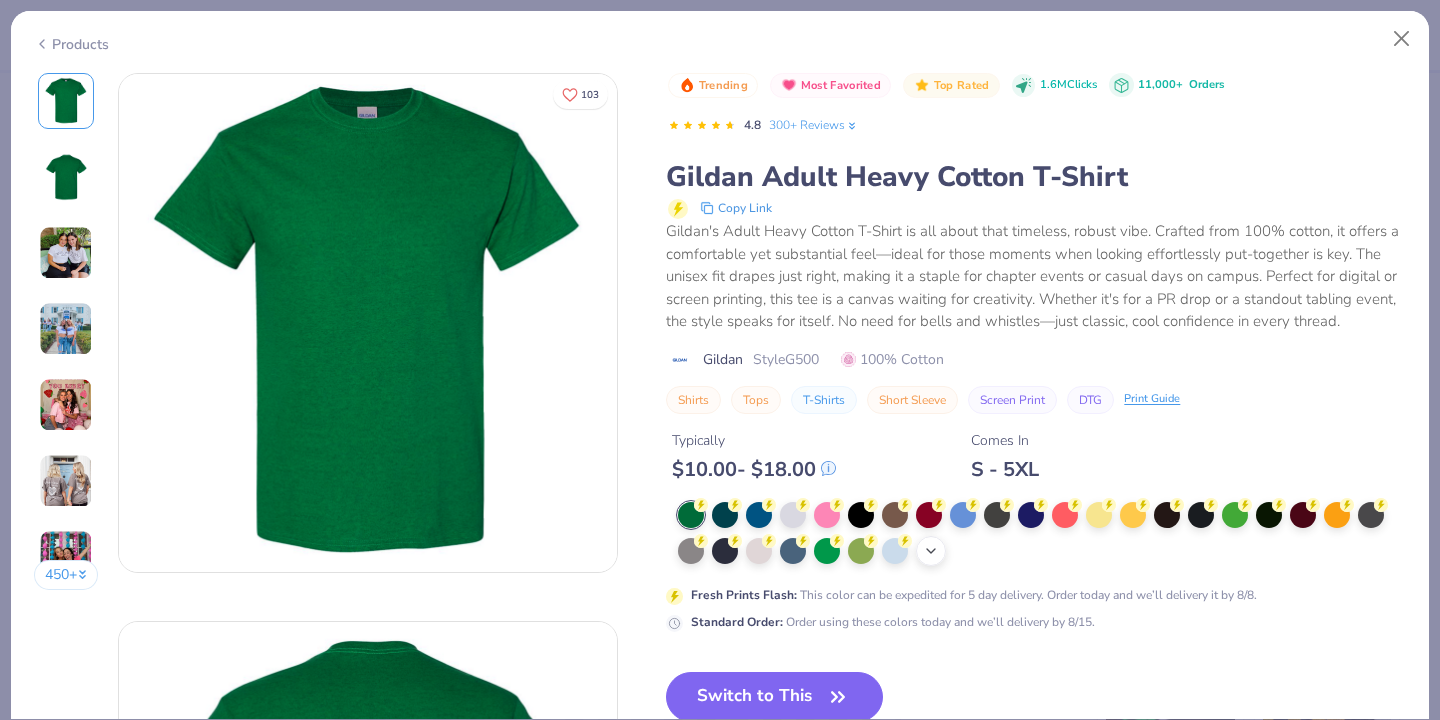 click 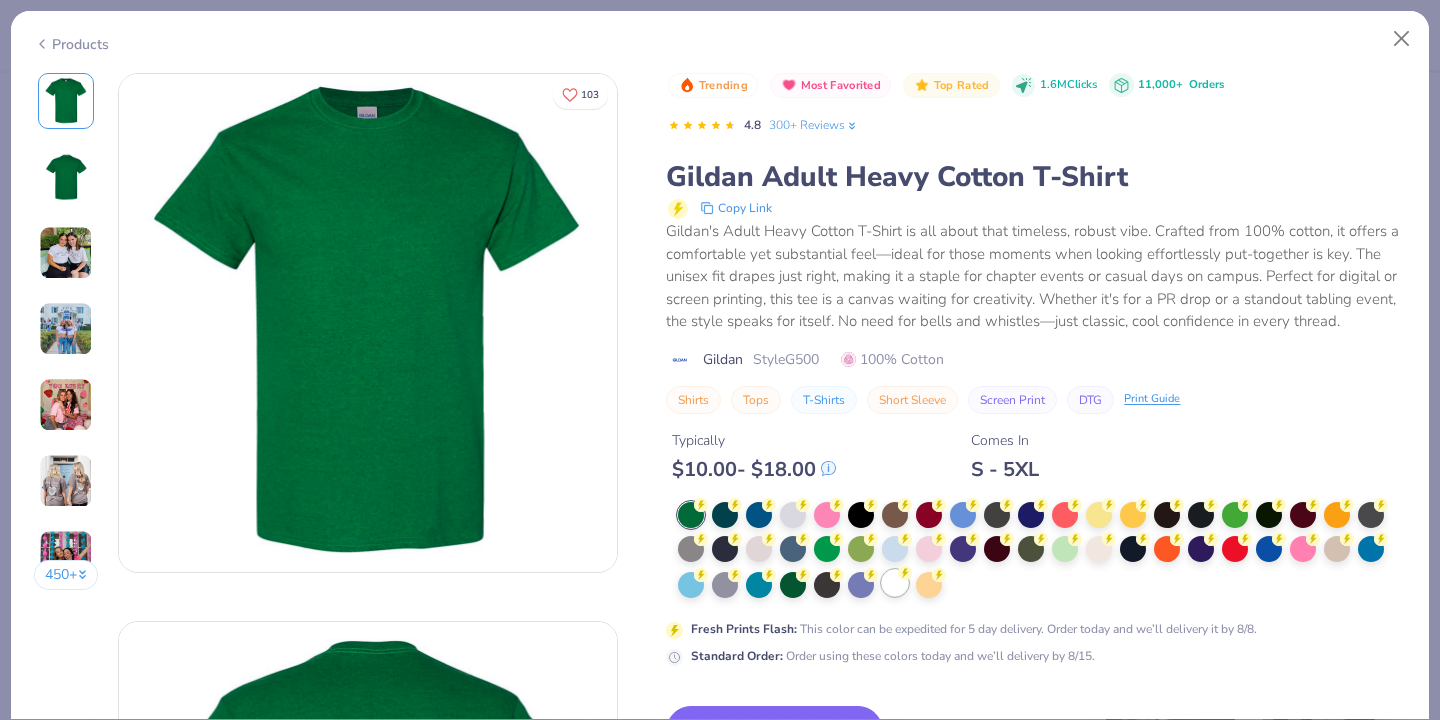 click at bounding box center (895, 583) 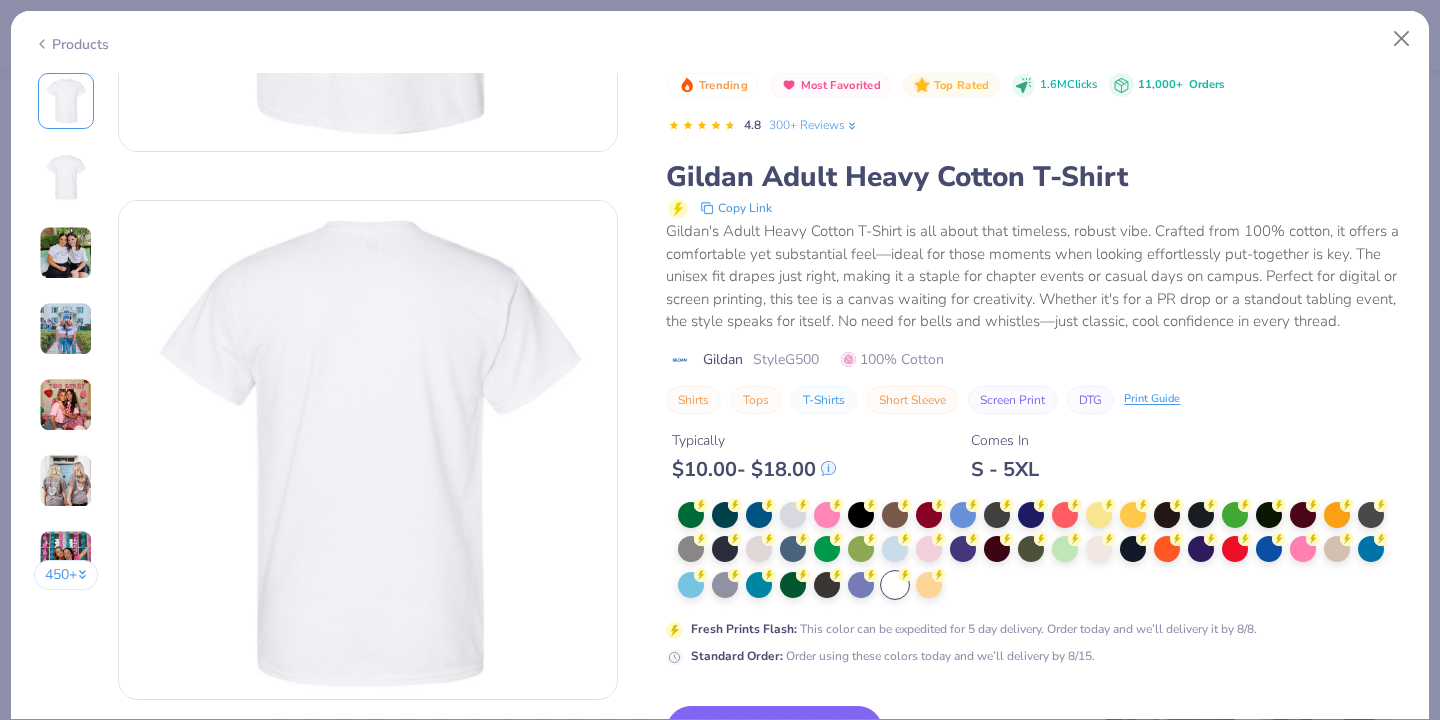 scroll, scrollTop: 551, scrollLeft: 0, axis: vertical 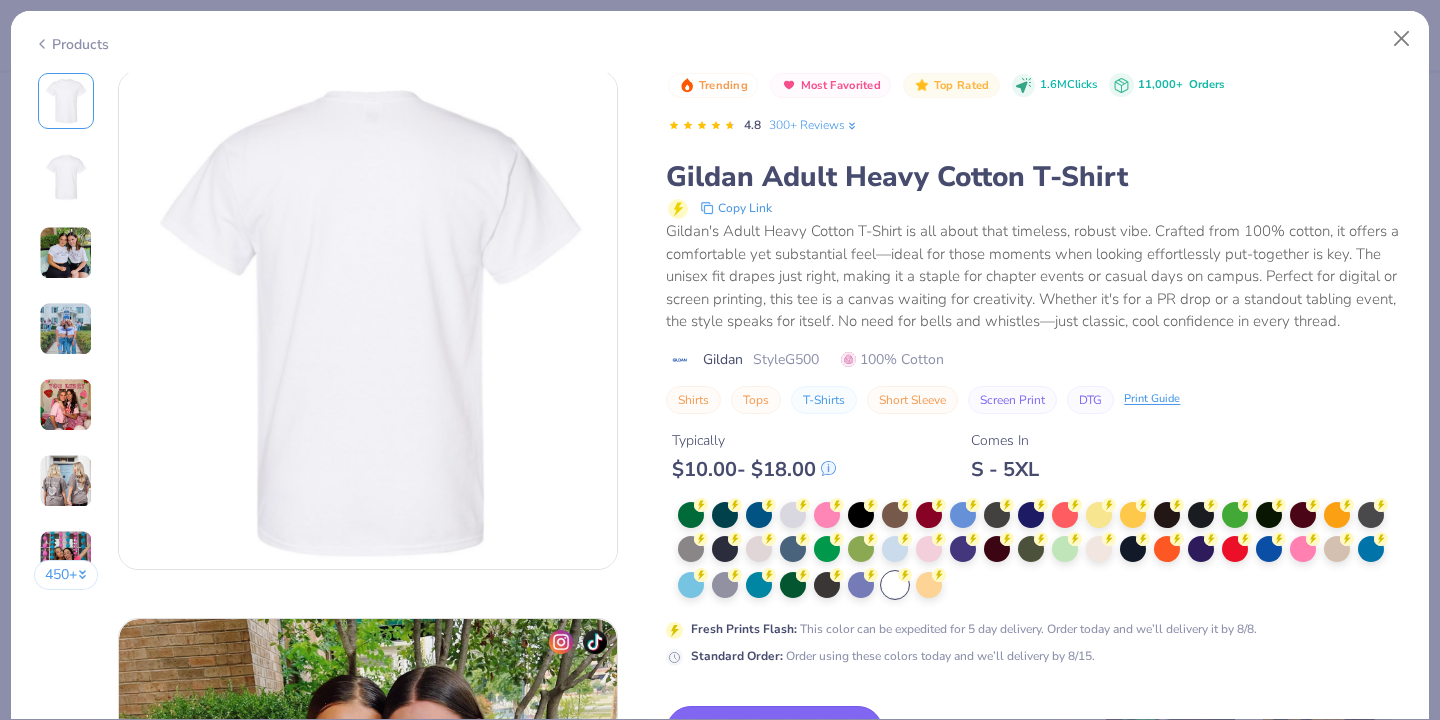 click on "Switch to This" at bounding box center (774, 731) 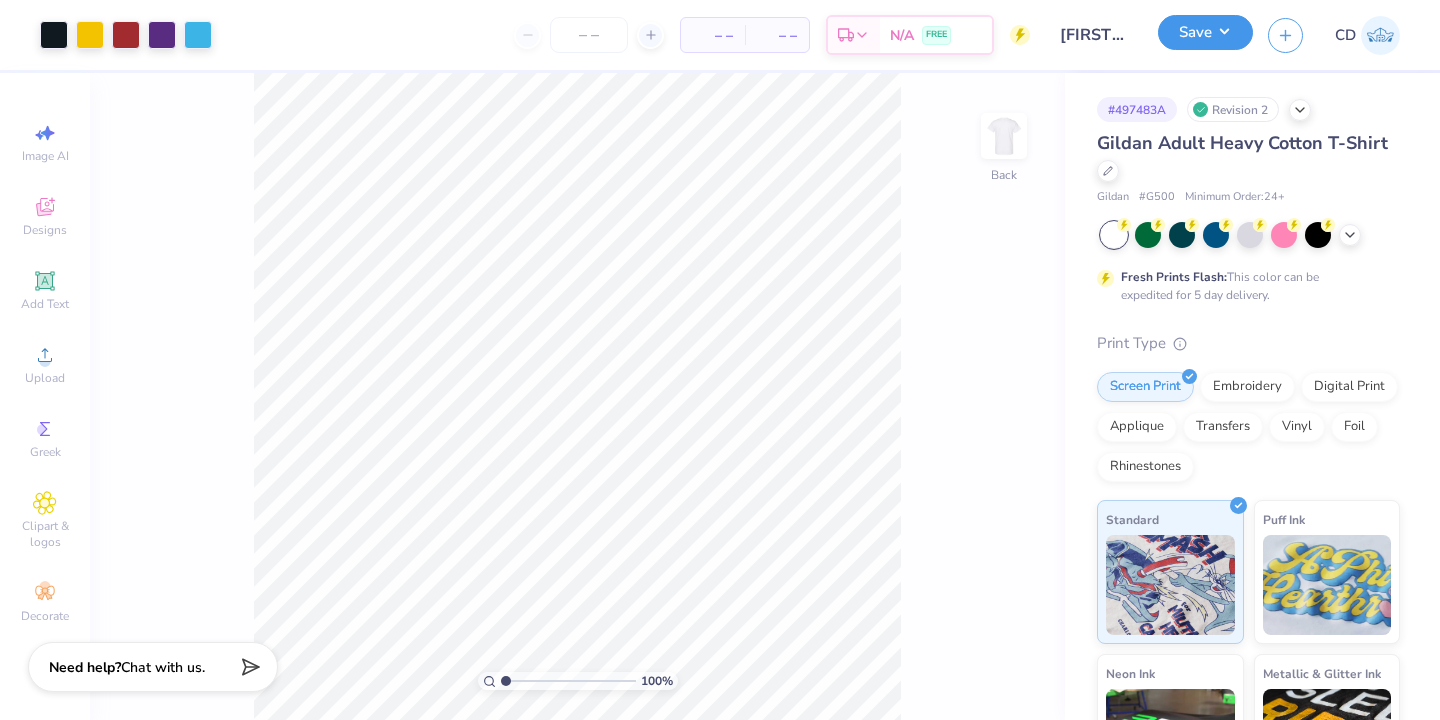click on "Save" at bounding box center [1205, 32] 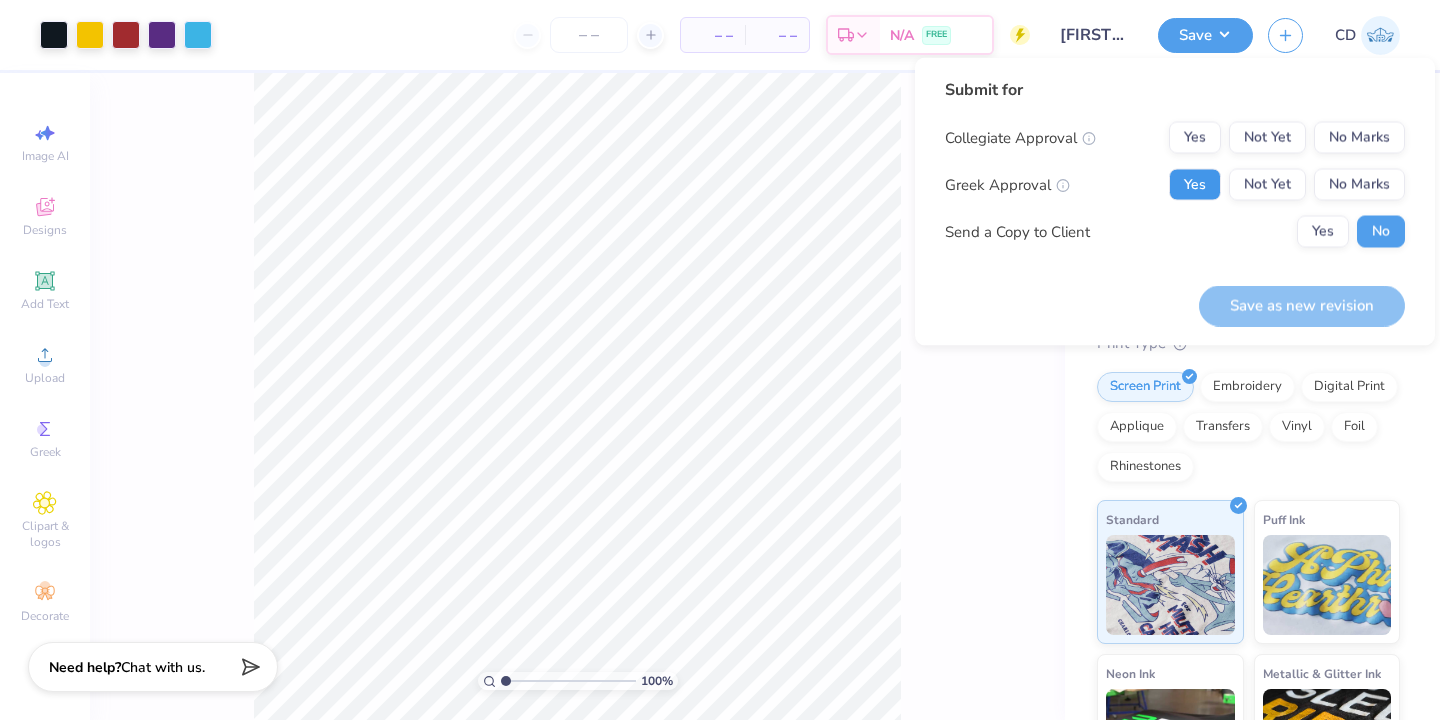 click on "Yes" at bounding box center [1195, 185] 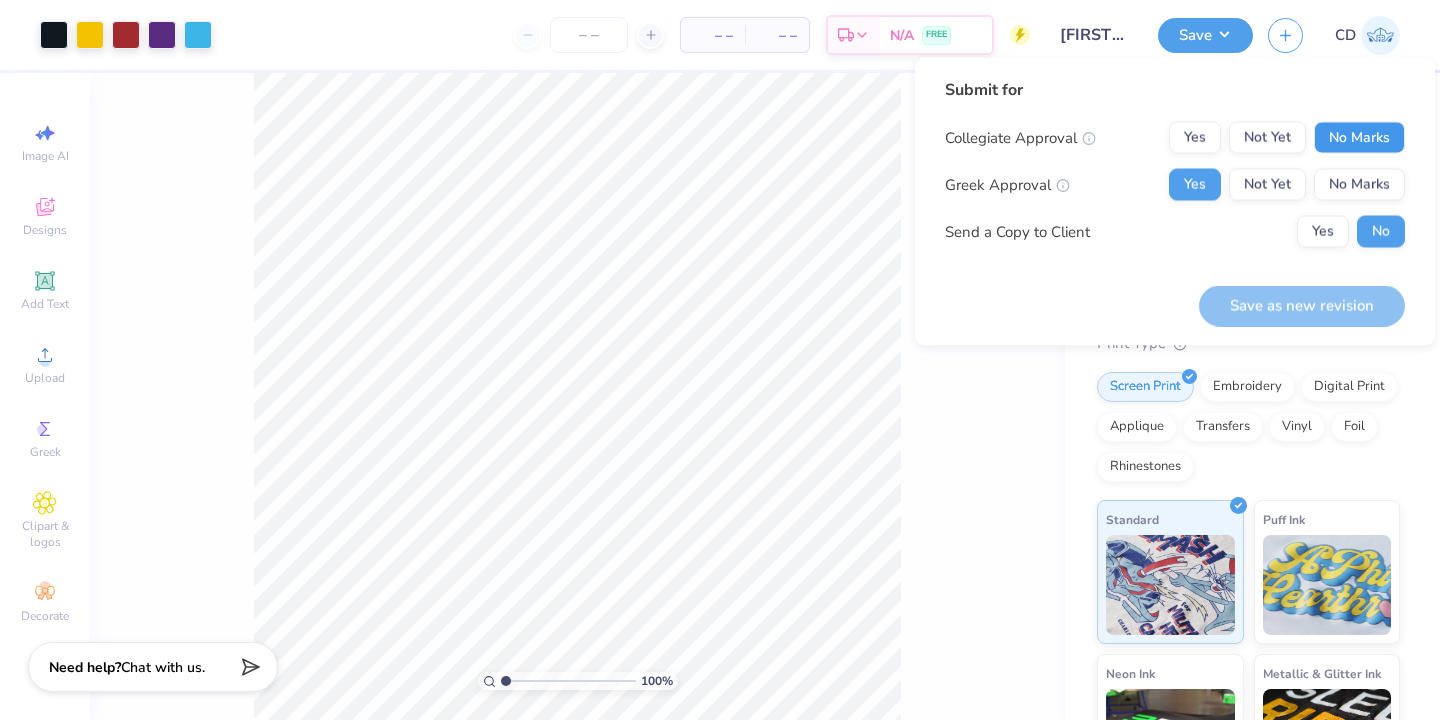 click on "No Marks" at bounding box center (1359, 138) 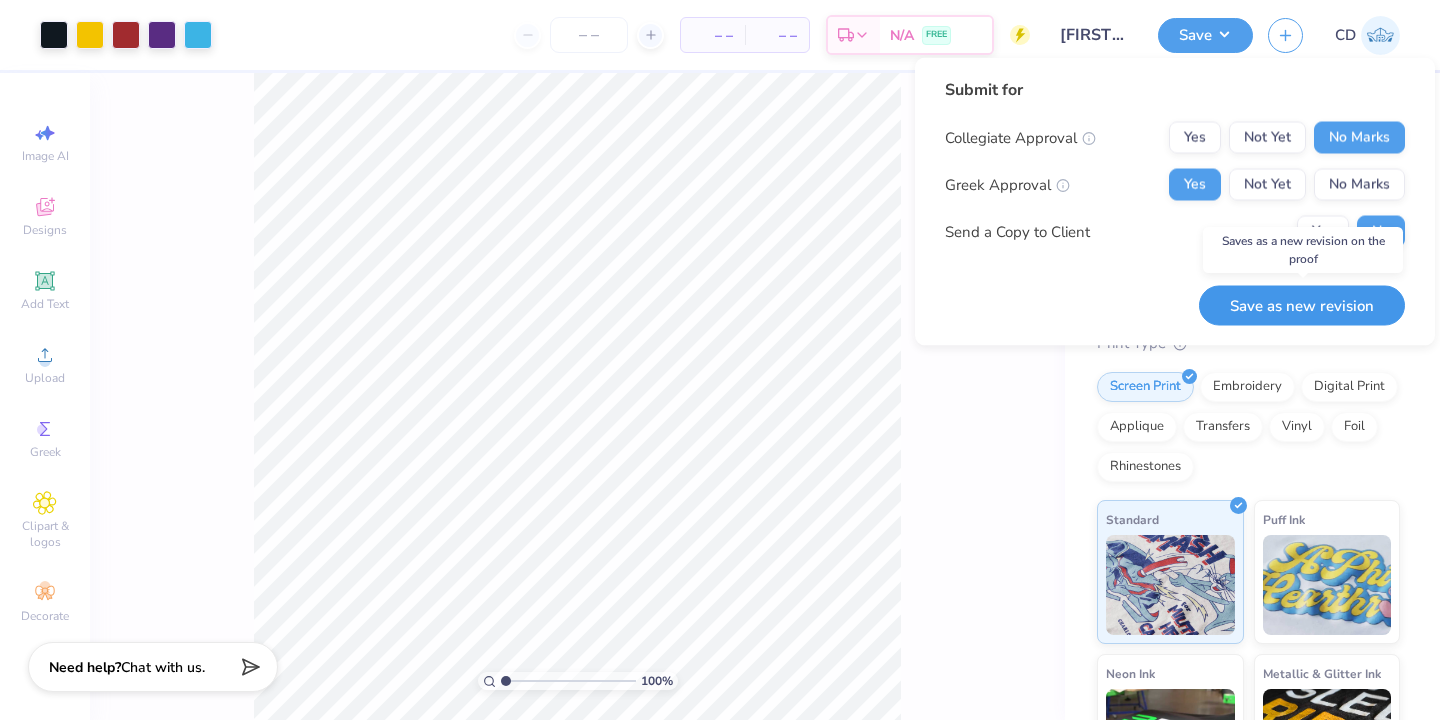 click on "Save as new revision" at bounding box center [1302, 305] 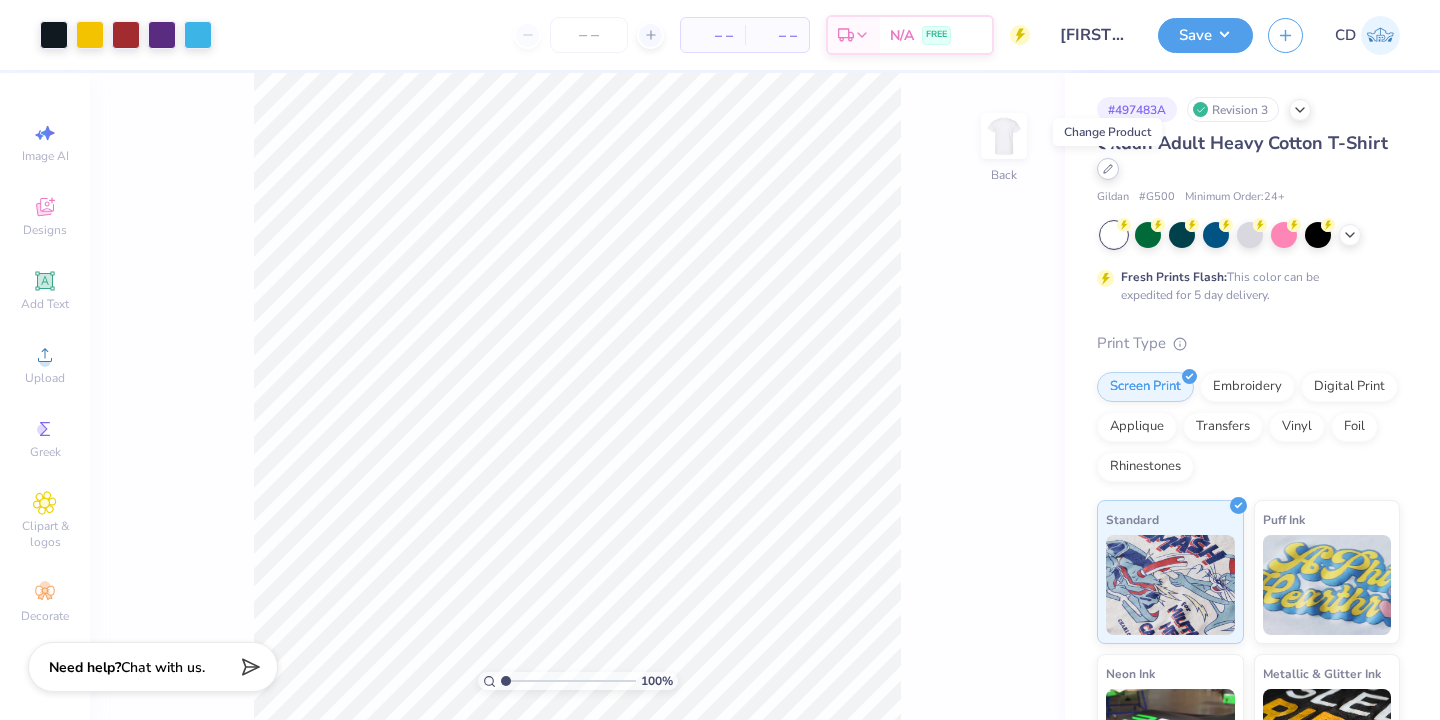 click 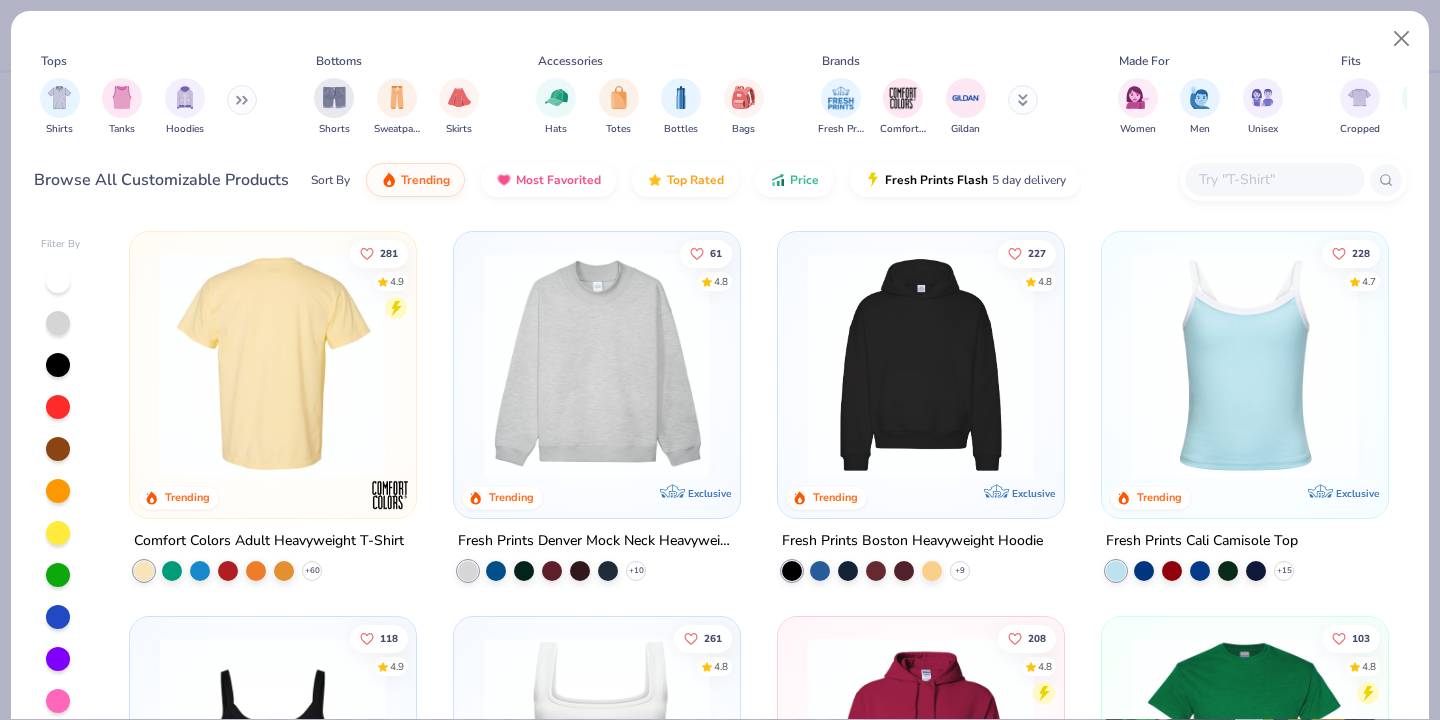 click at bounding box center (273, 365) 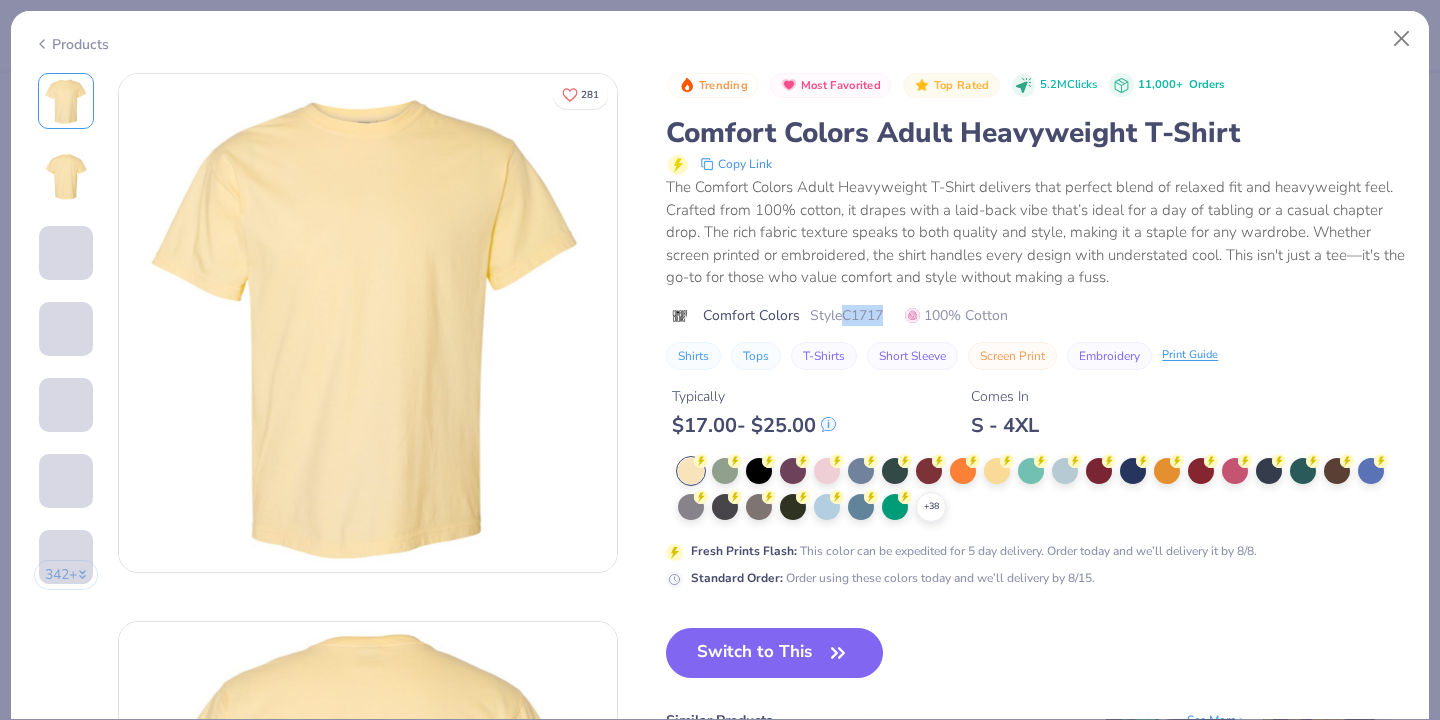 drag, startPoint x: 845, startPoint y: 316, endPoint x: 886, endPoint y: 320, distance: 41.19466 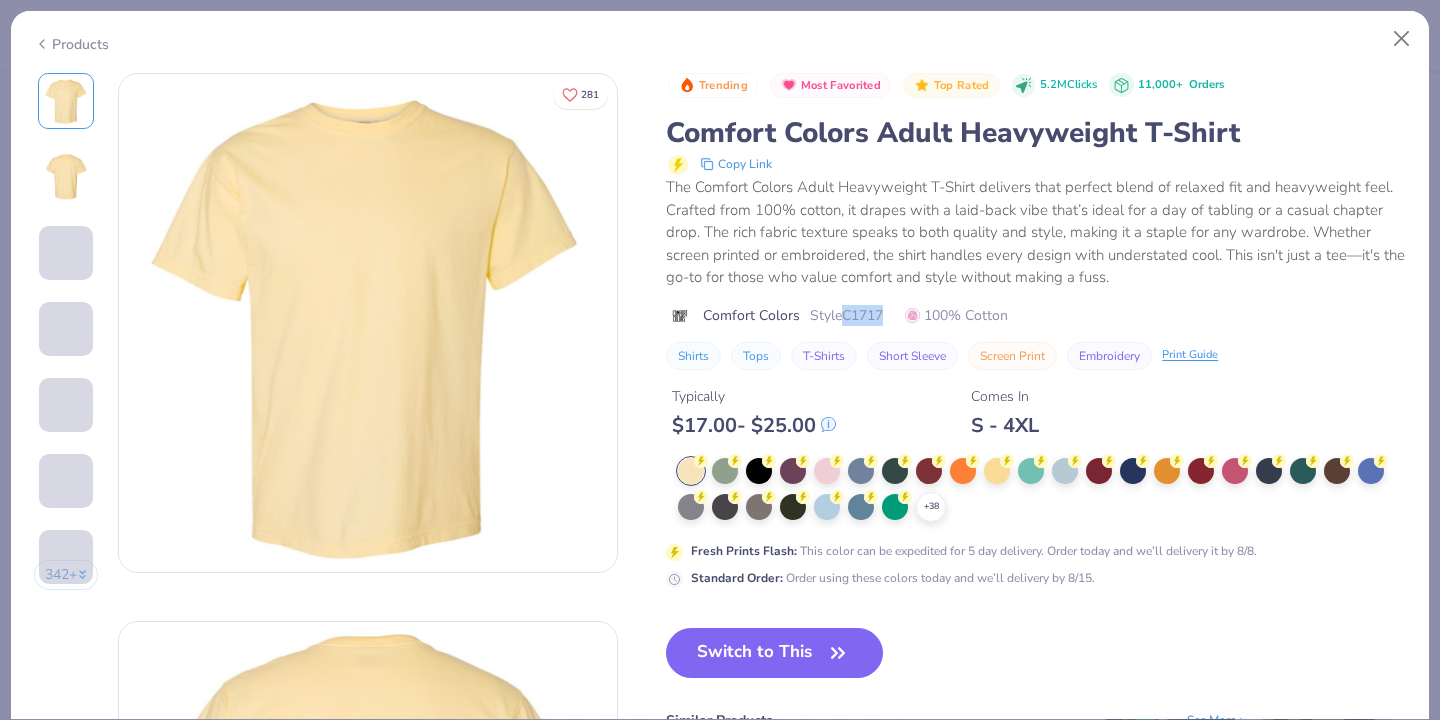 click on "Style  C1717" at bounding box center [846, 315] 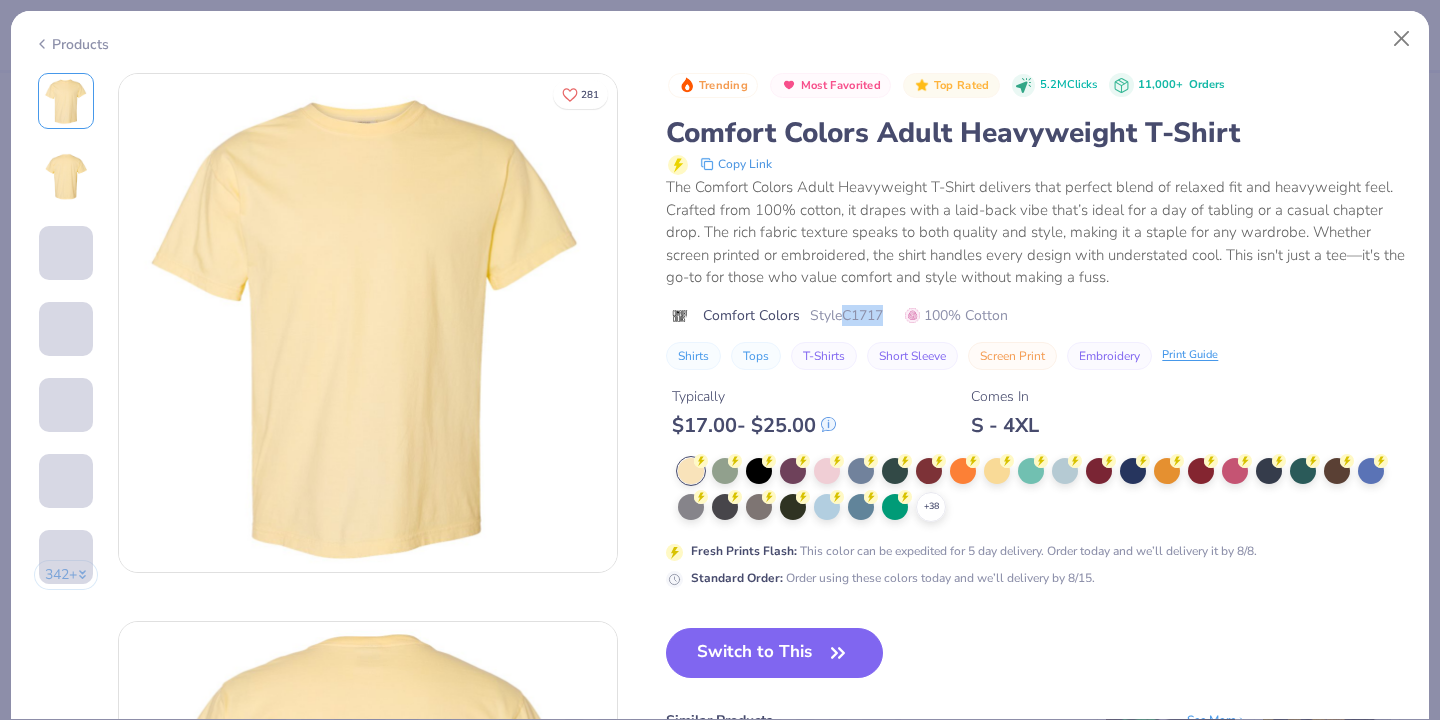 copy on "C1717" 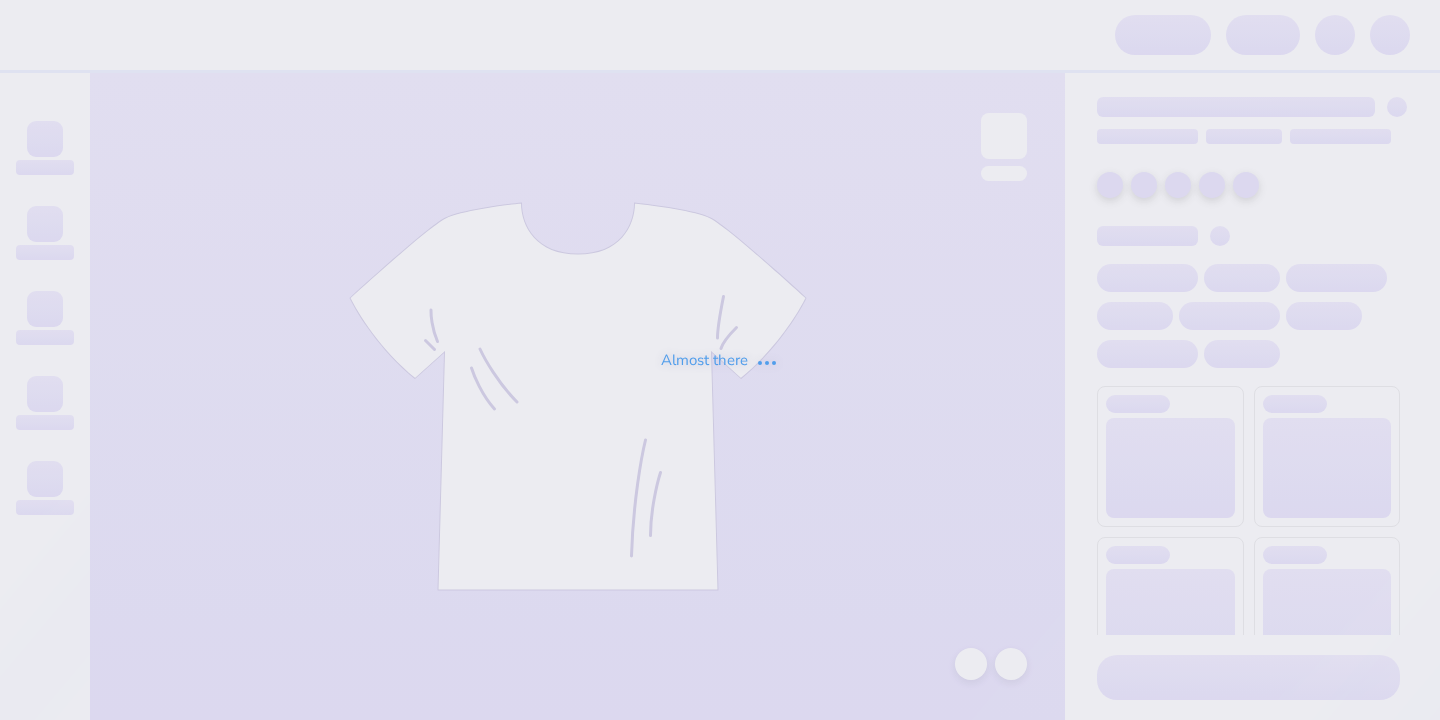 scroll, scrollTop: 0, scrollLeft: 0, axis: both 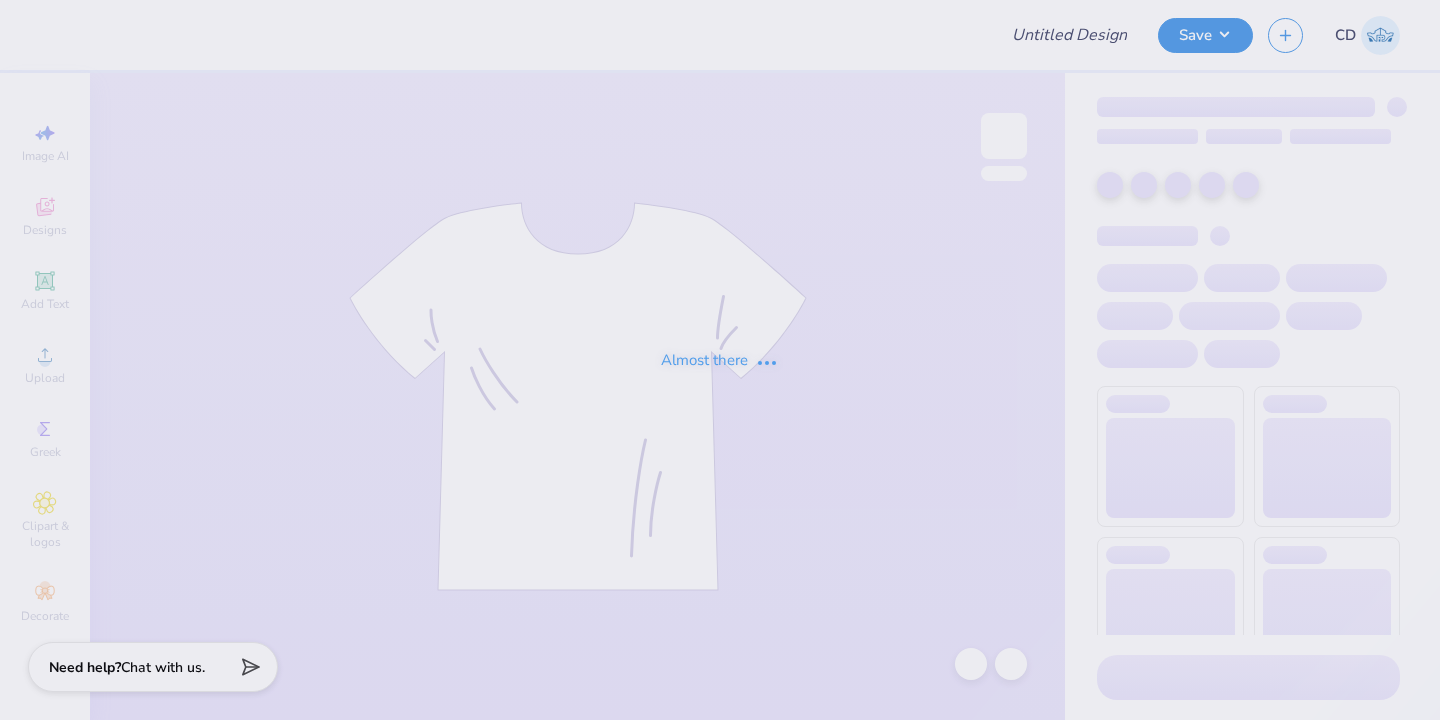 type on "KA Bid Day" 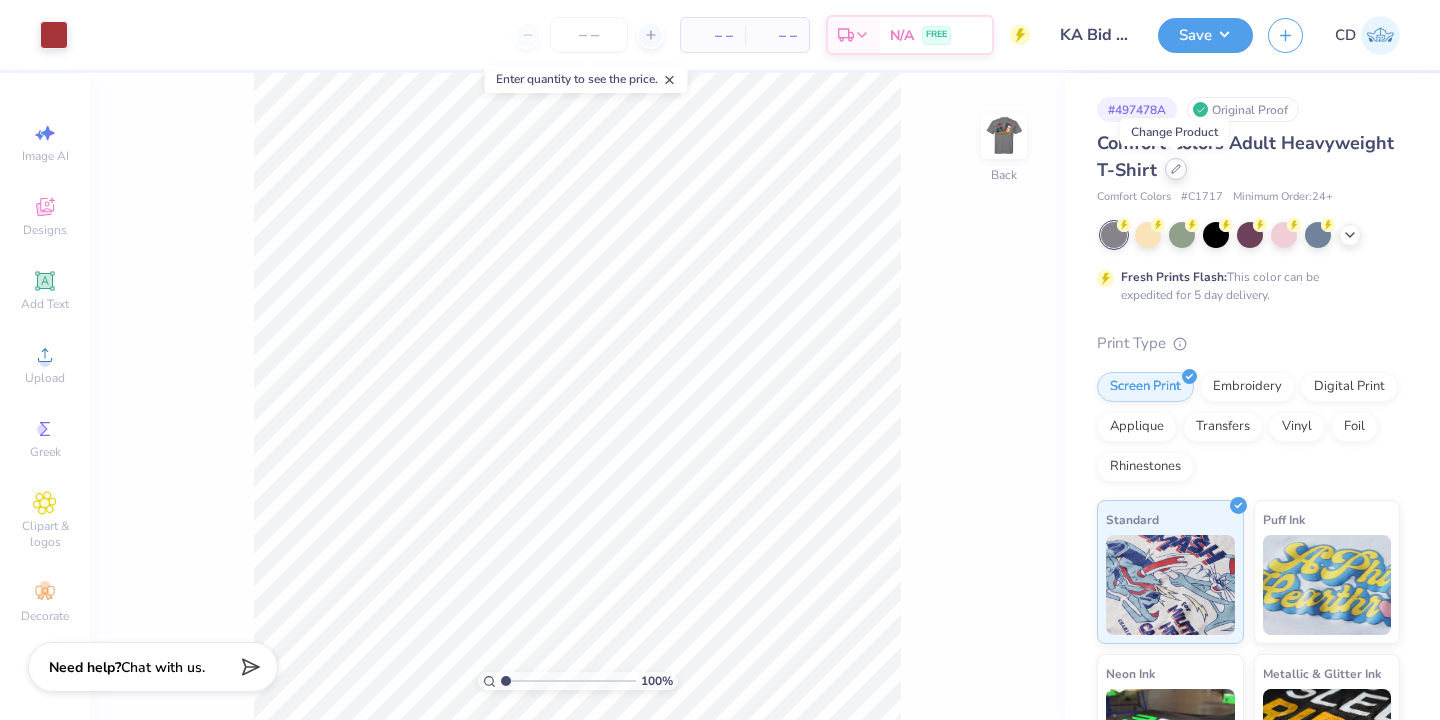click 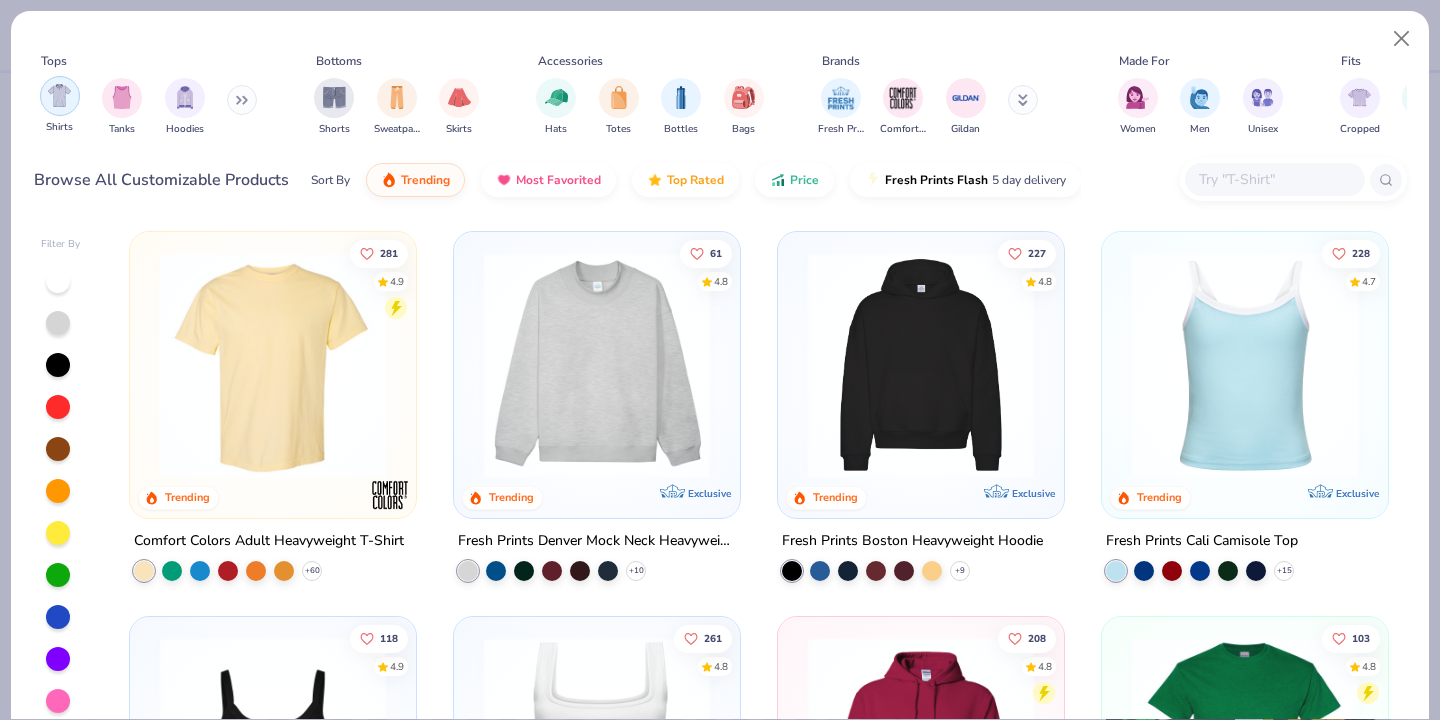 click at bounding box center (59, 95) 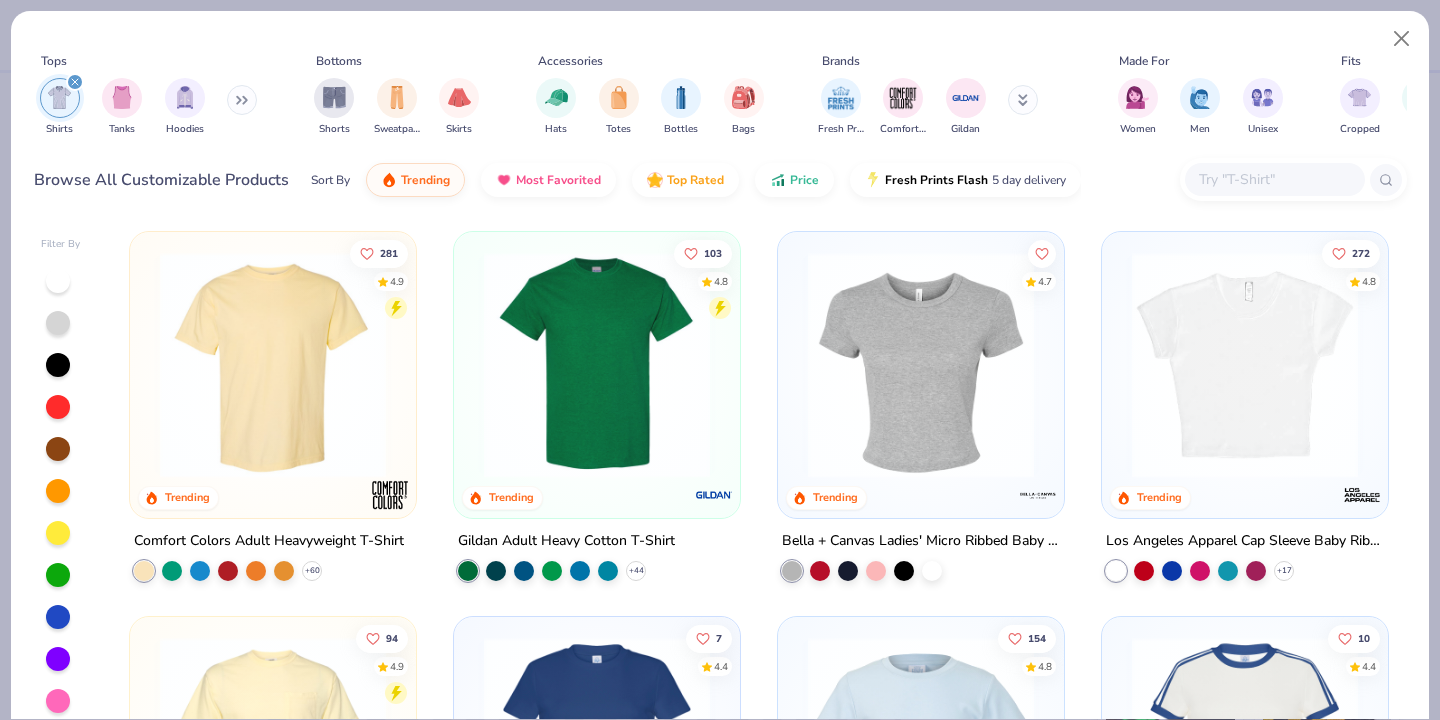 click at bounding box center (597, 365) 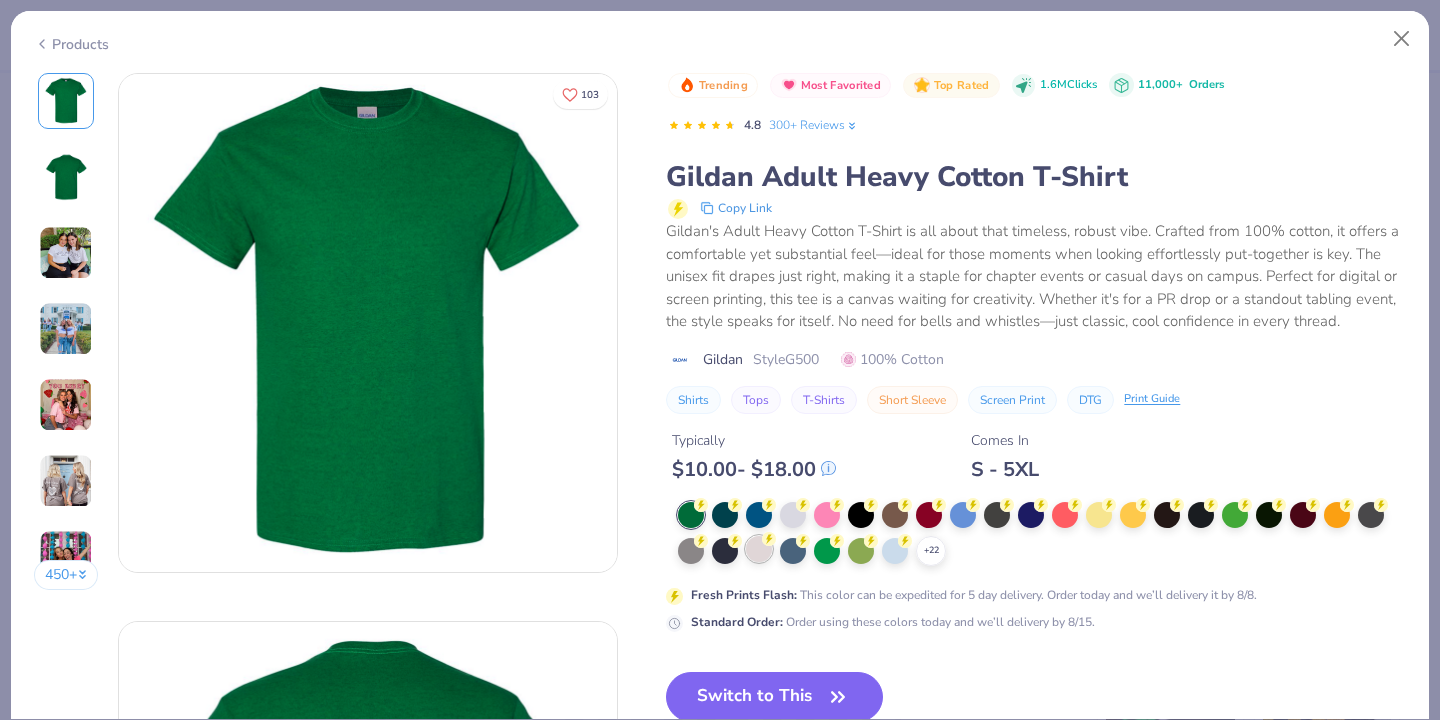 click at bounding box center (759, 549) 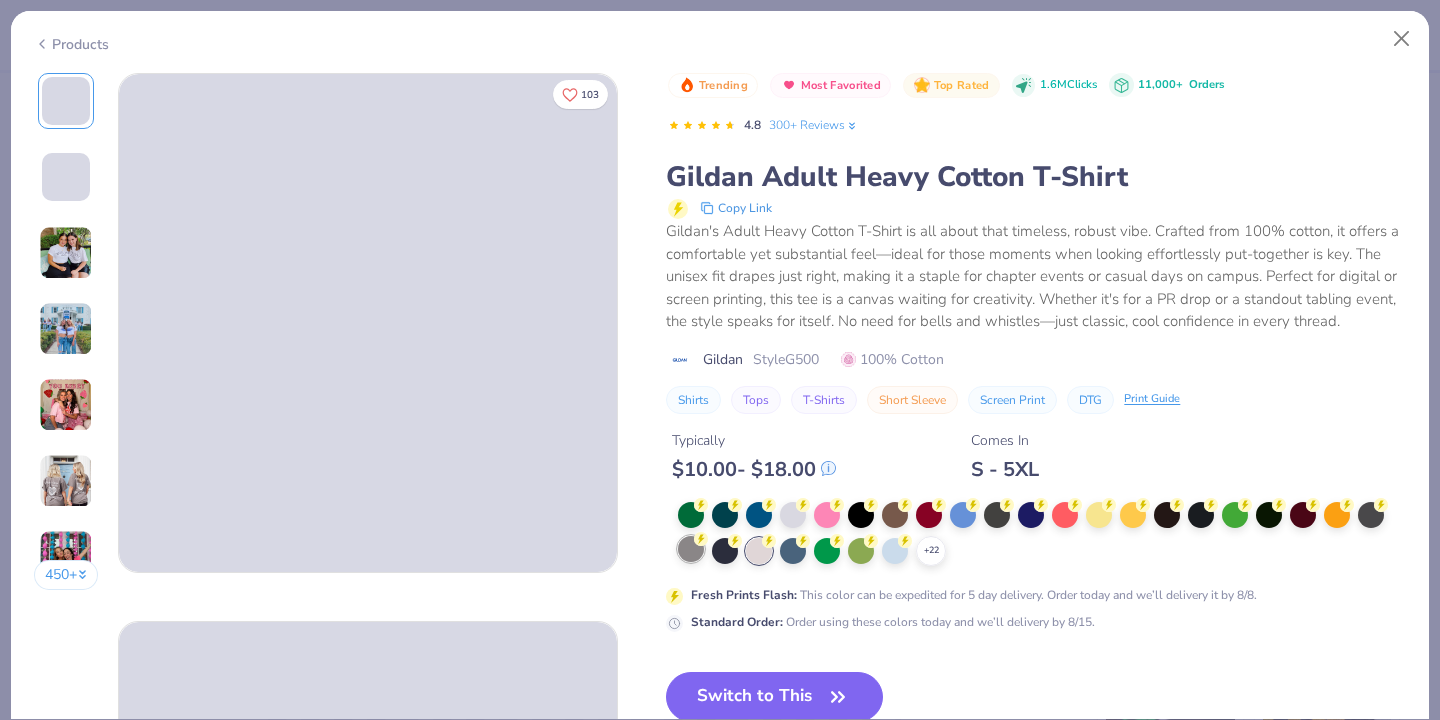 click at bounding box center [691, 549] 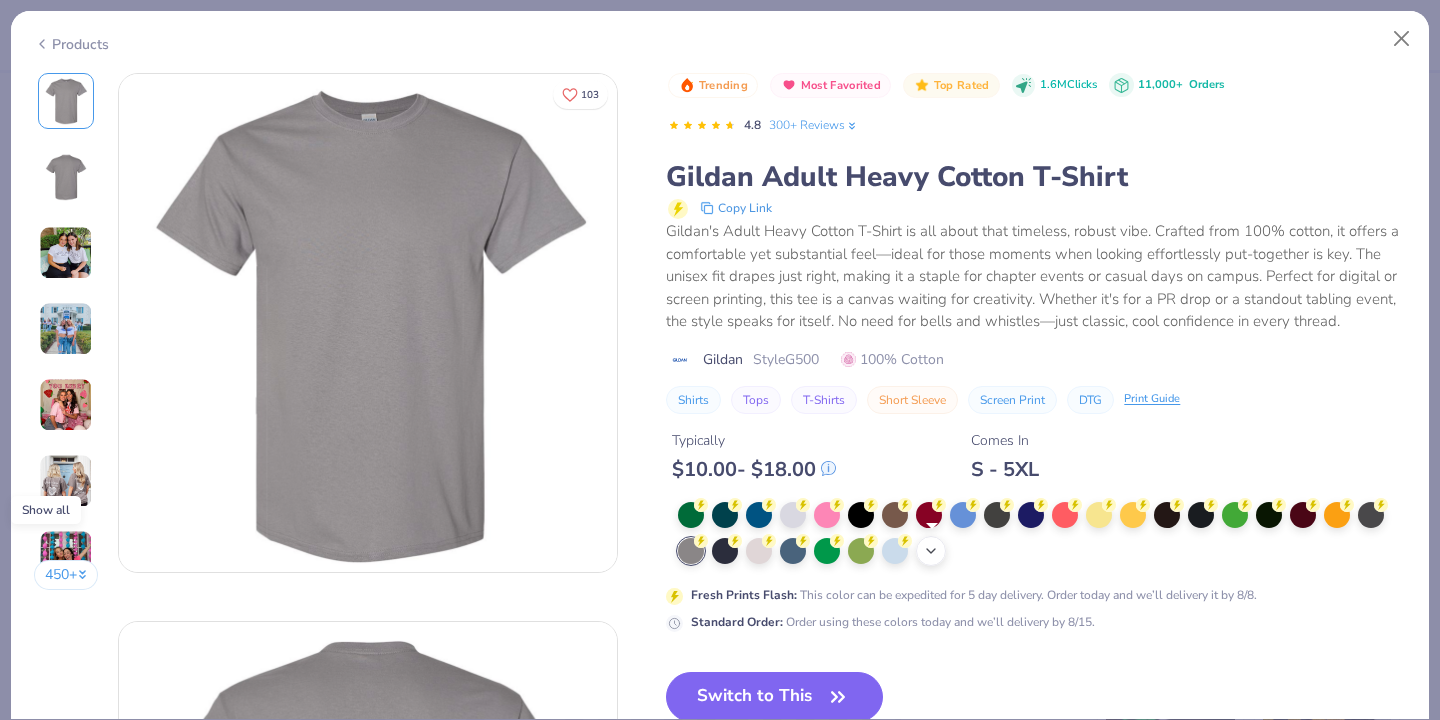 click 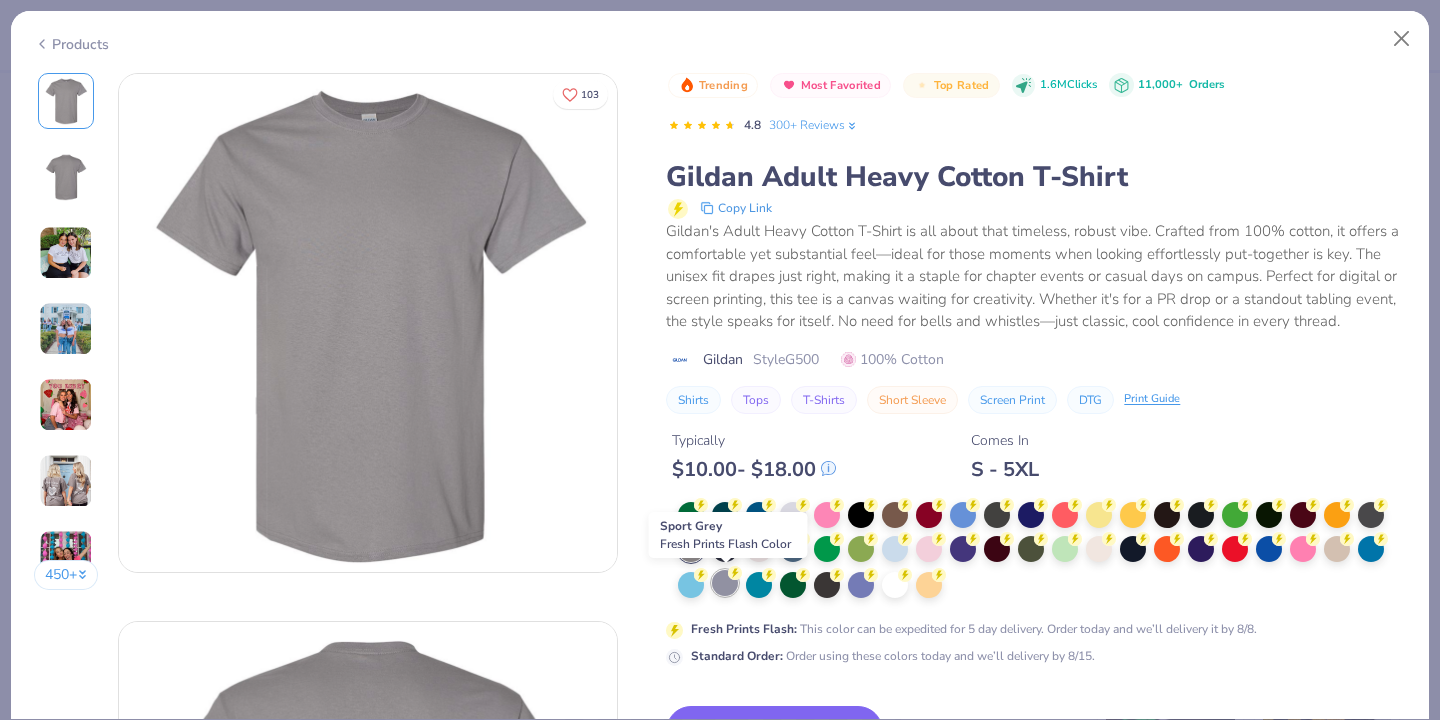 click at bounding box center [725, 583] 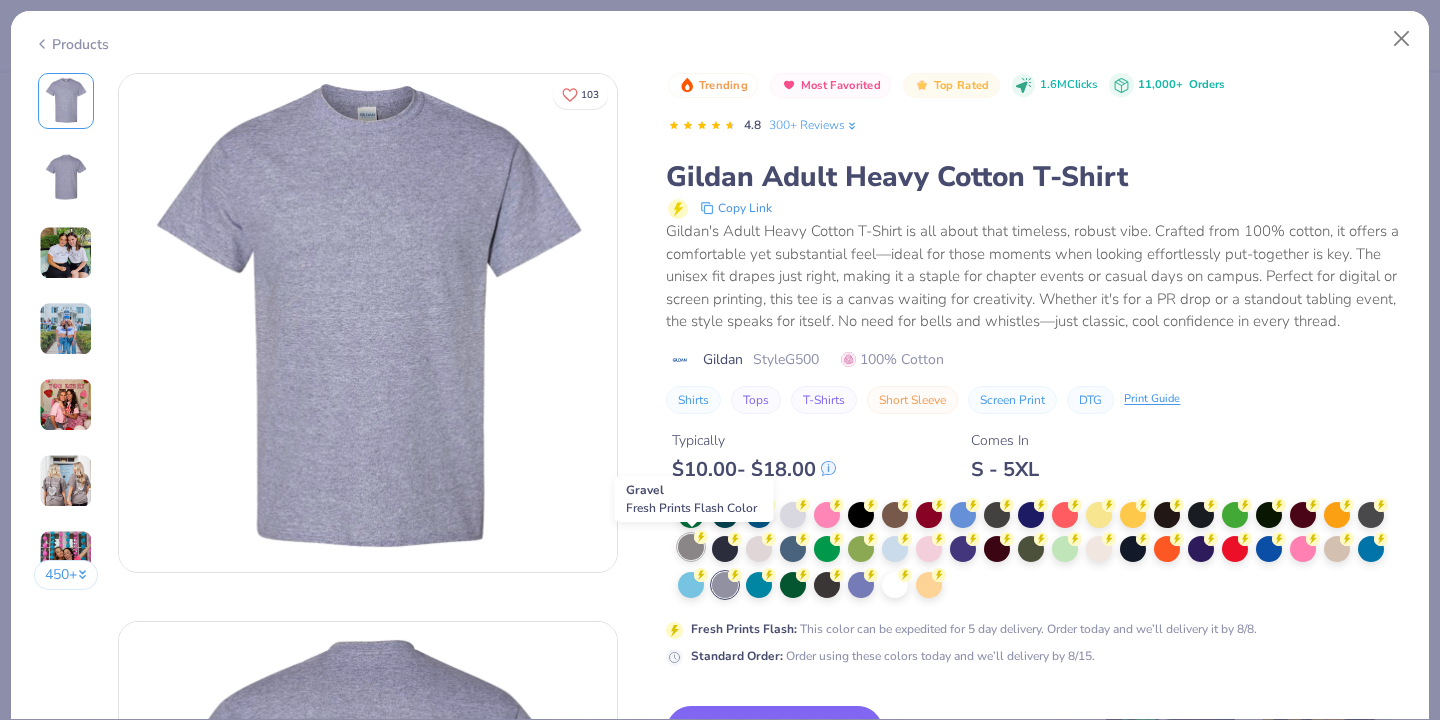 click at bounding box center [691, 547] 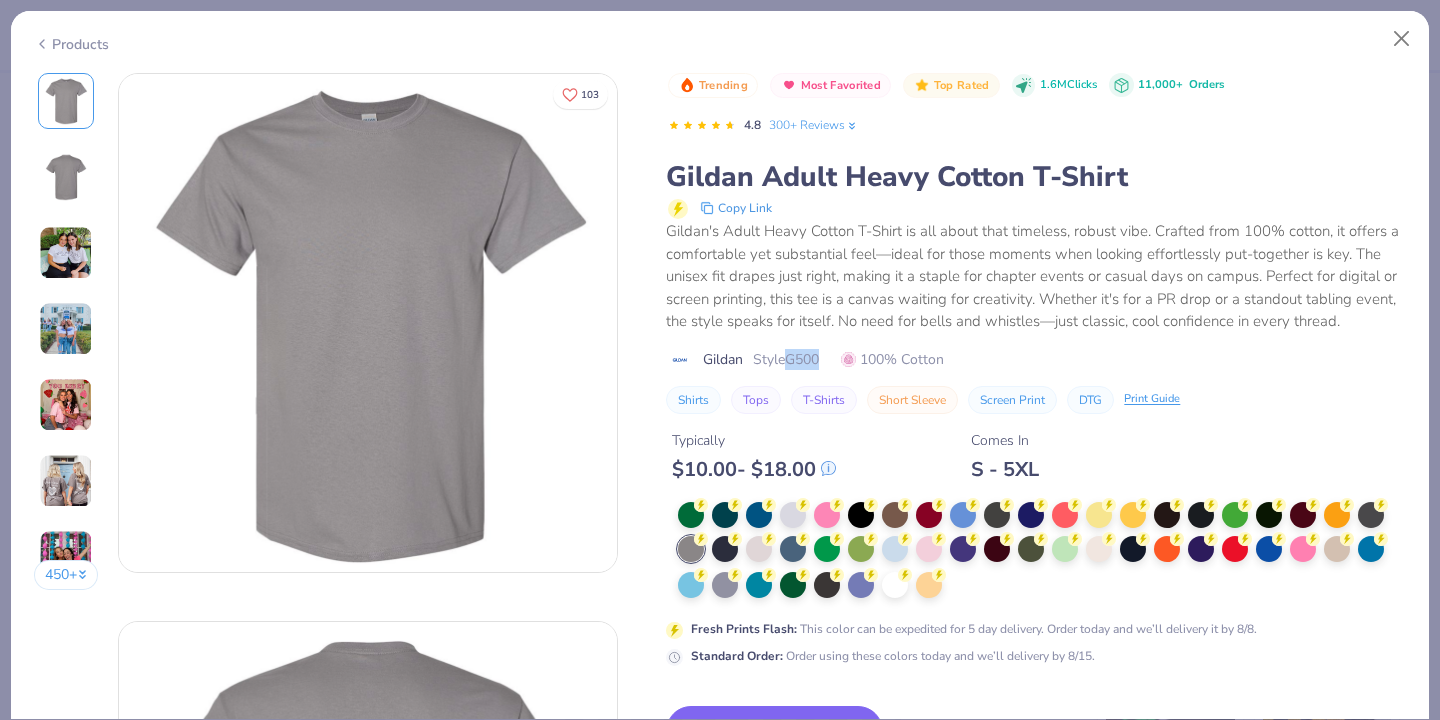 drag, startPoint x: 793, startPoint y: 362, endPoint x: 837, endPoint y: 365, distance: 44.102154 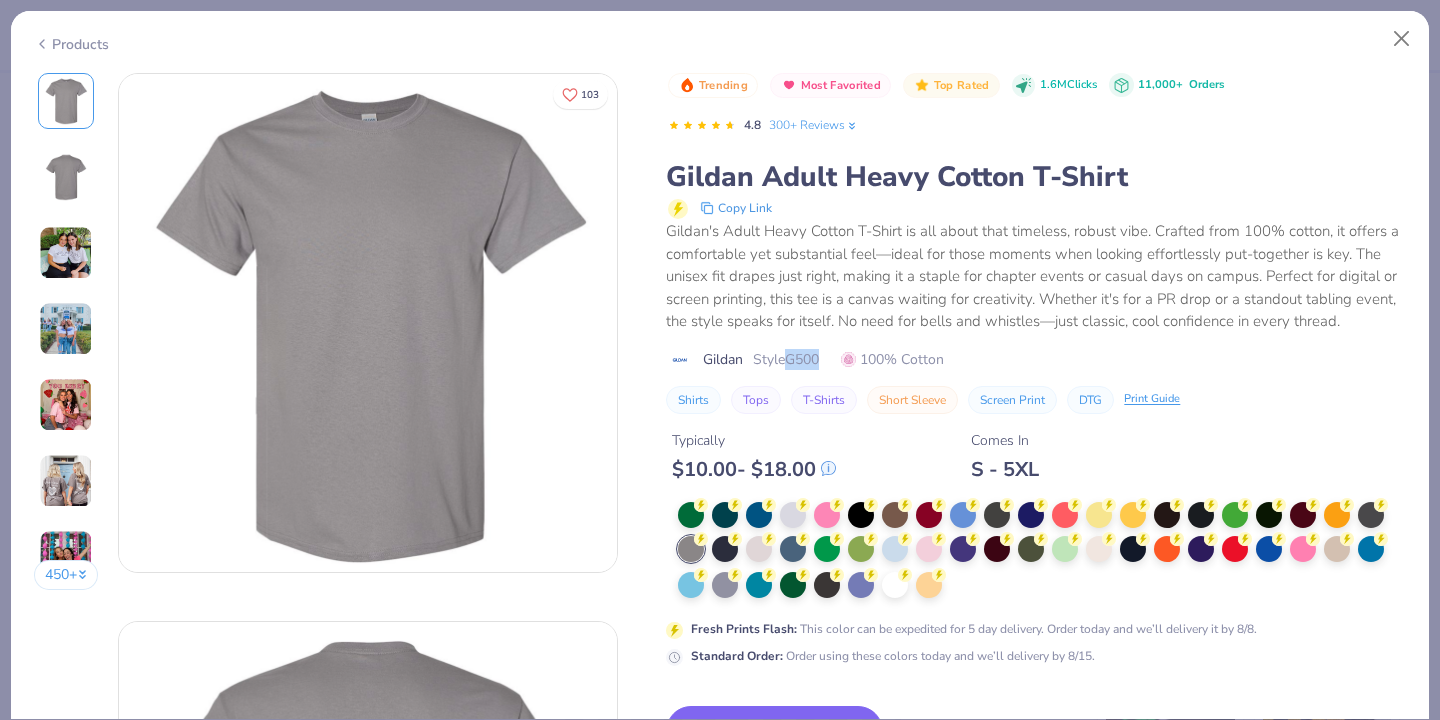 click on "Gildan Style  G500   100% Cotton" at bounding box center (1036, 359) 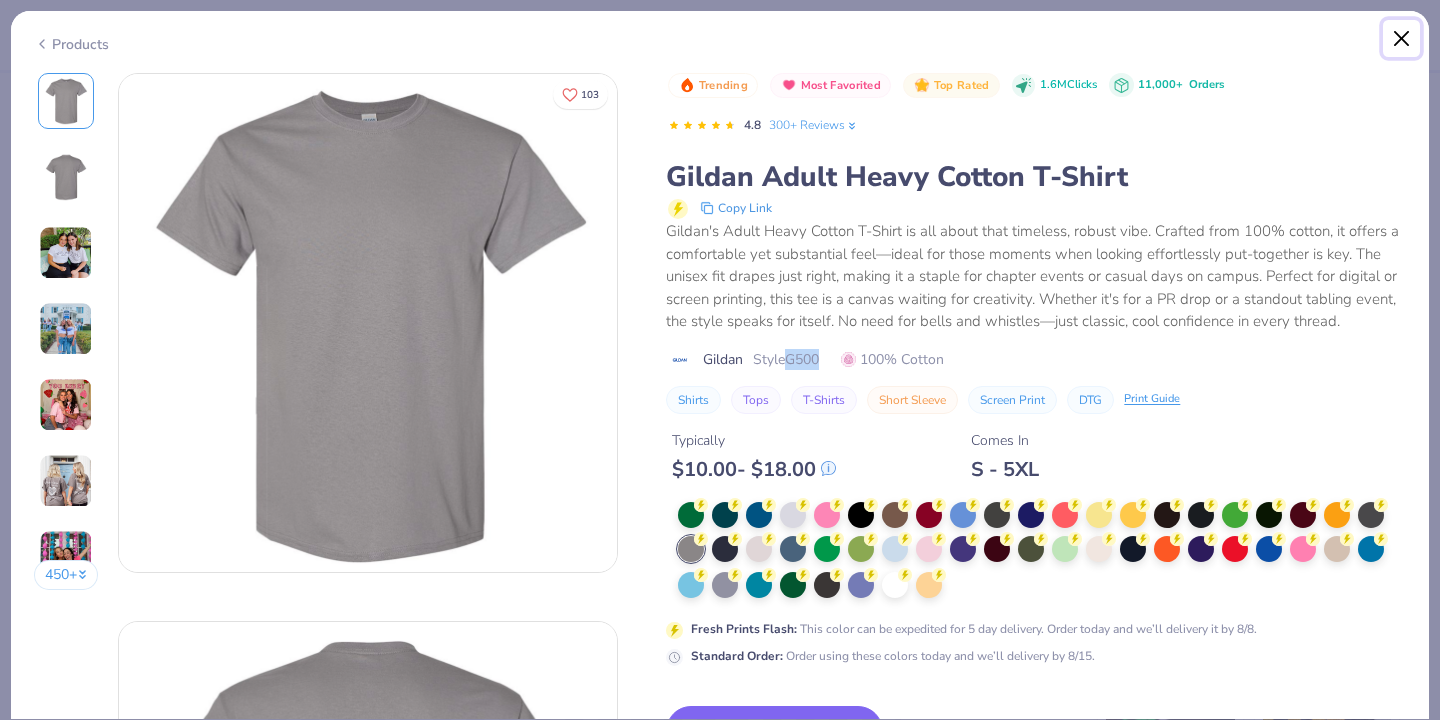 click at bounding box center [1402, 39] 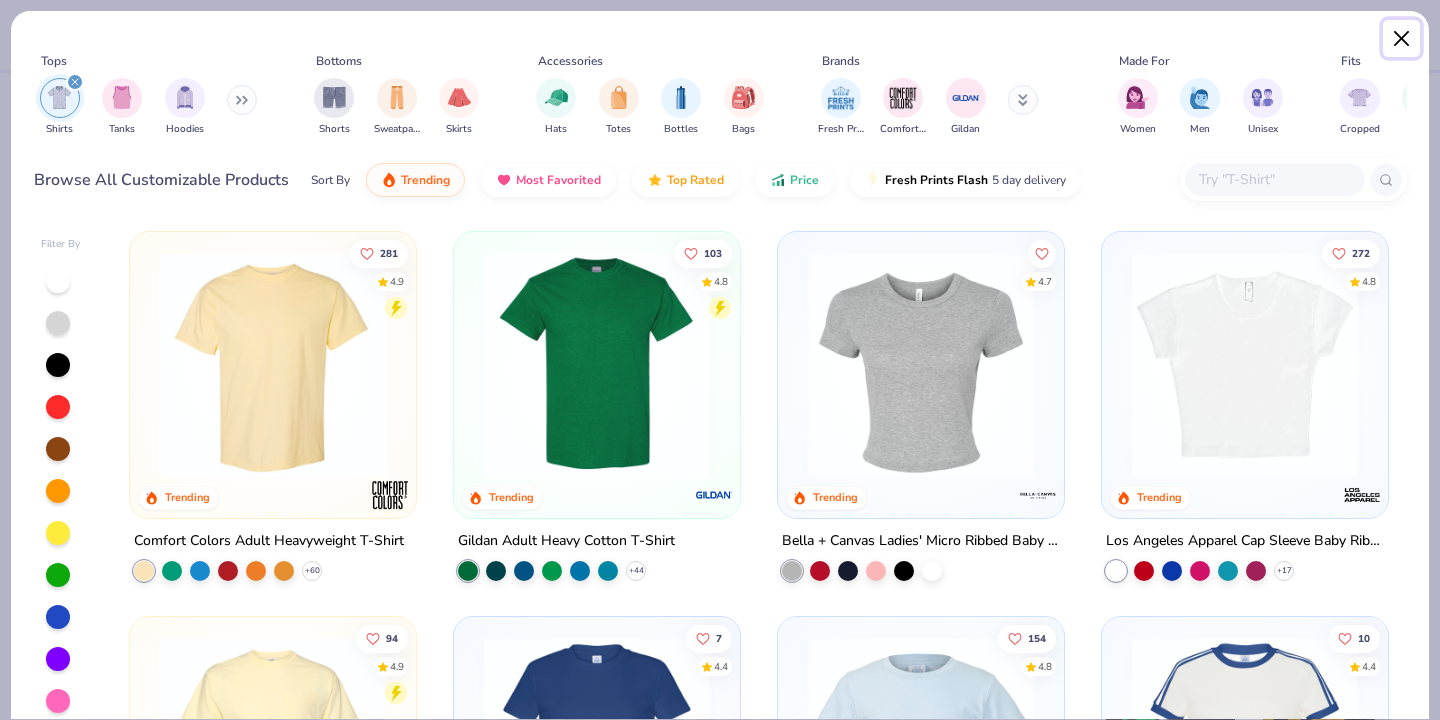 click at bounding box center (1402, 39) 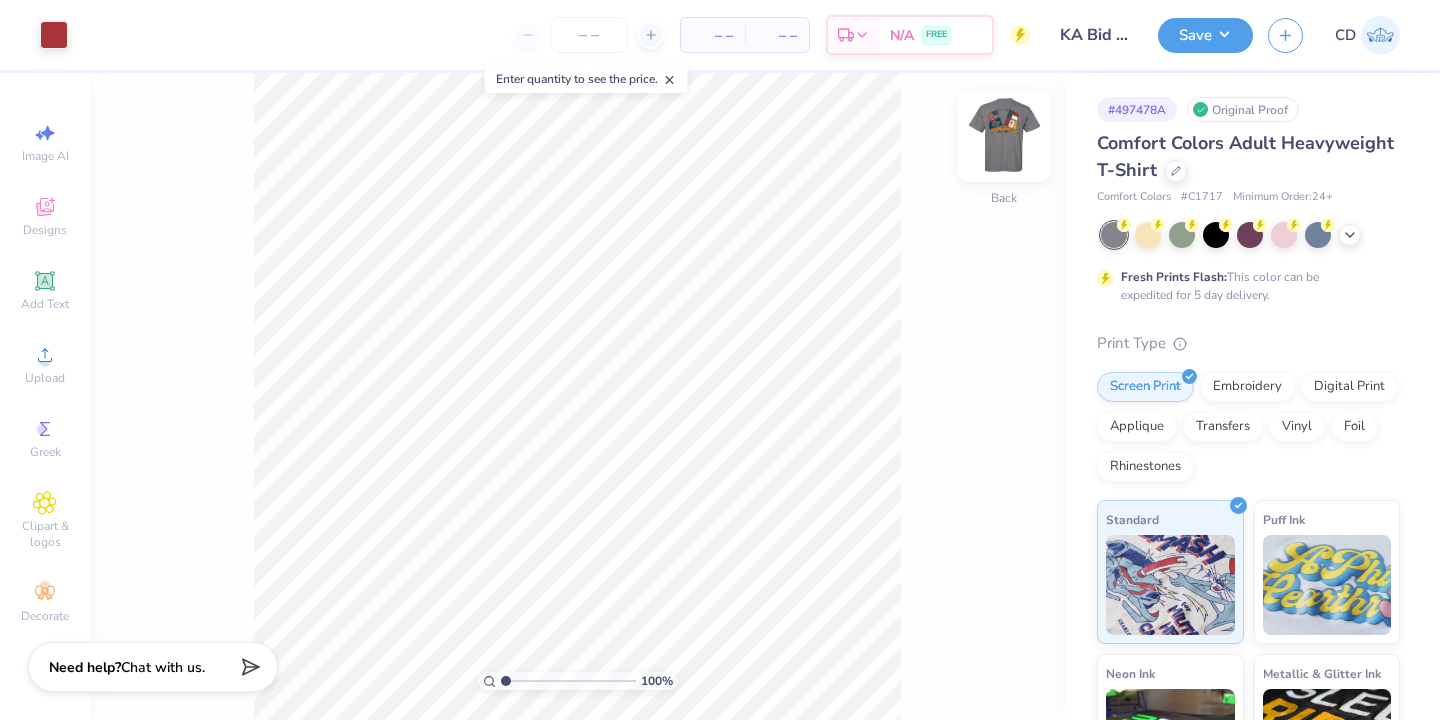click at bounding box center (1004, 136) 